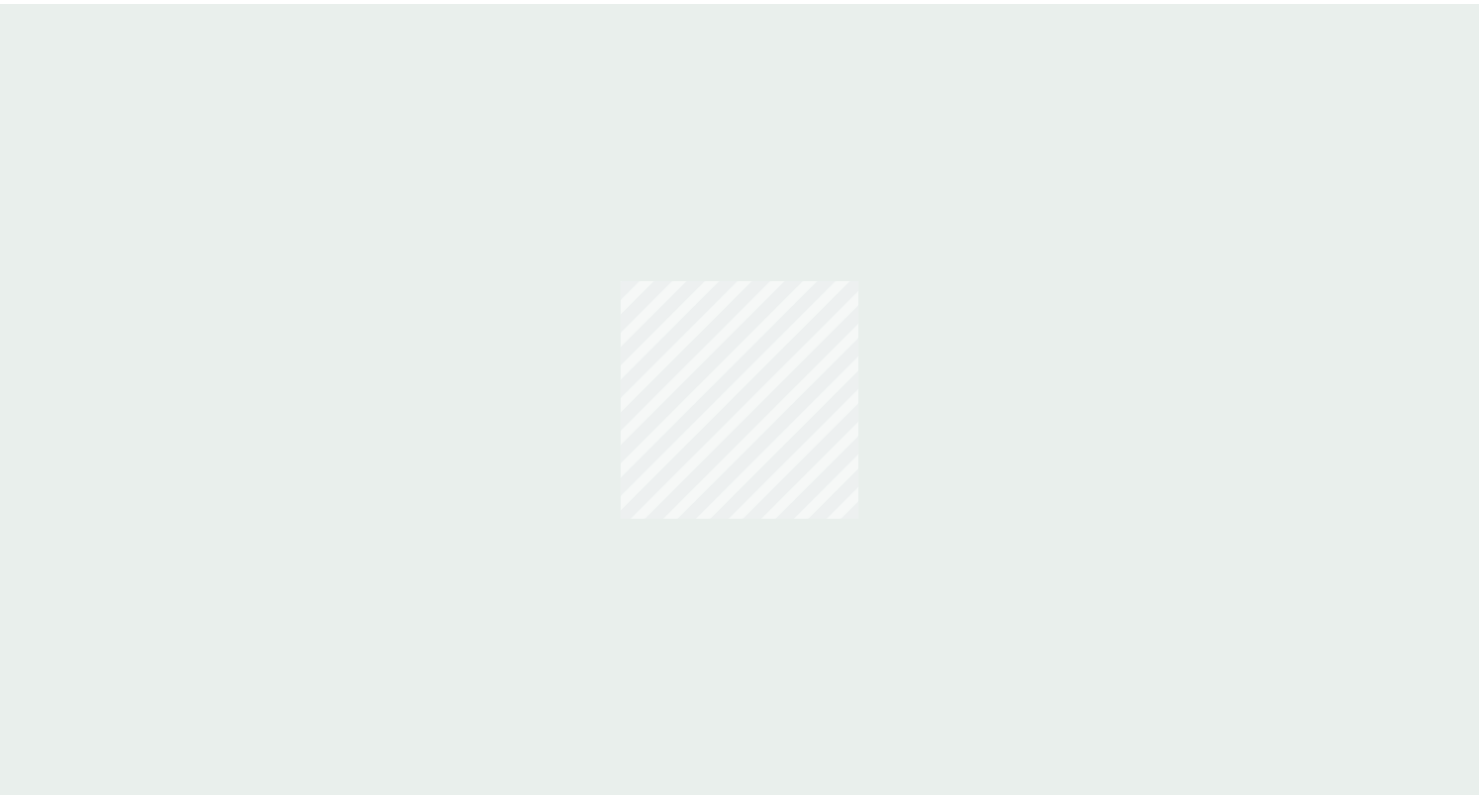 scroll, scrollTop: 0, scrollLeft: 0, axis: both 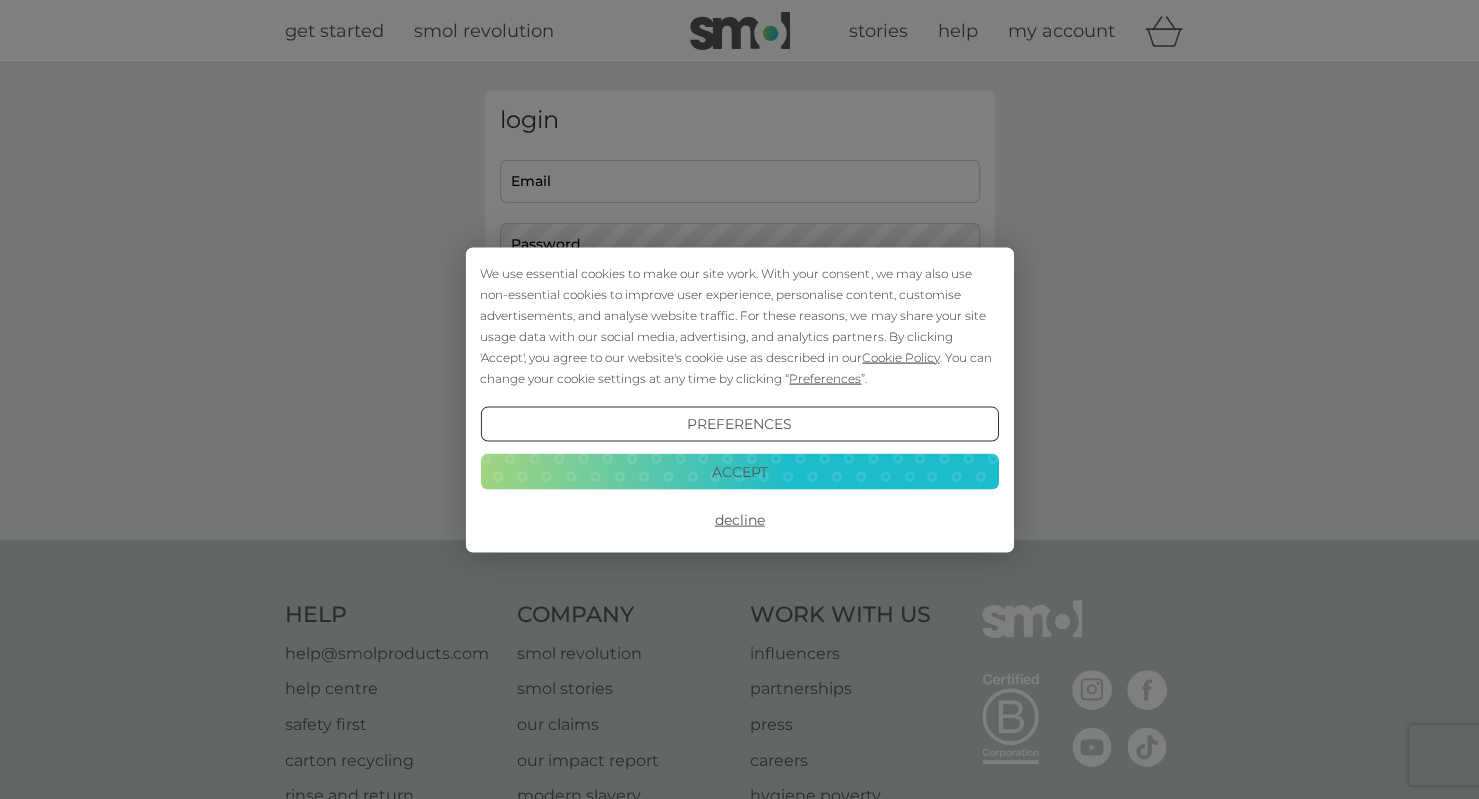 click on "Accept" at bounding box center [739, 472] 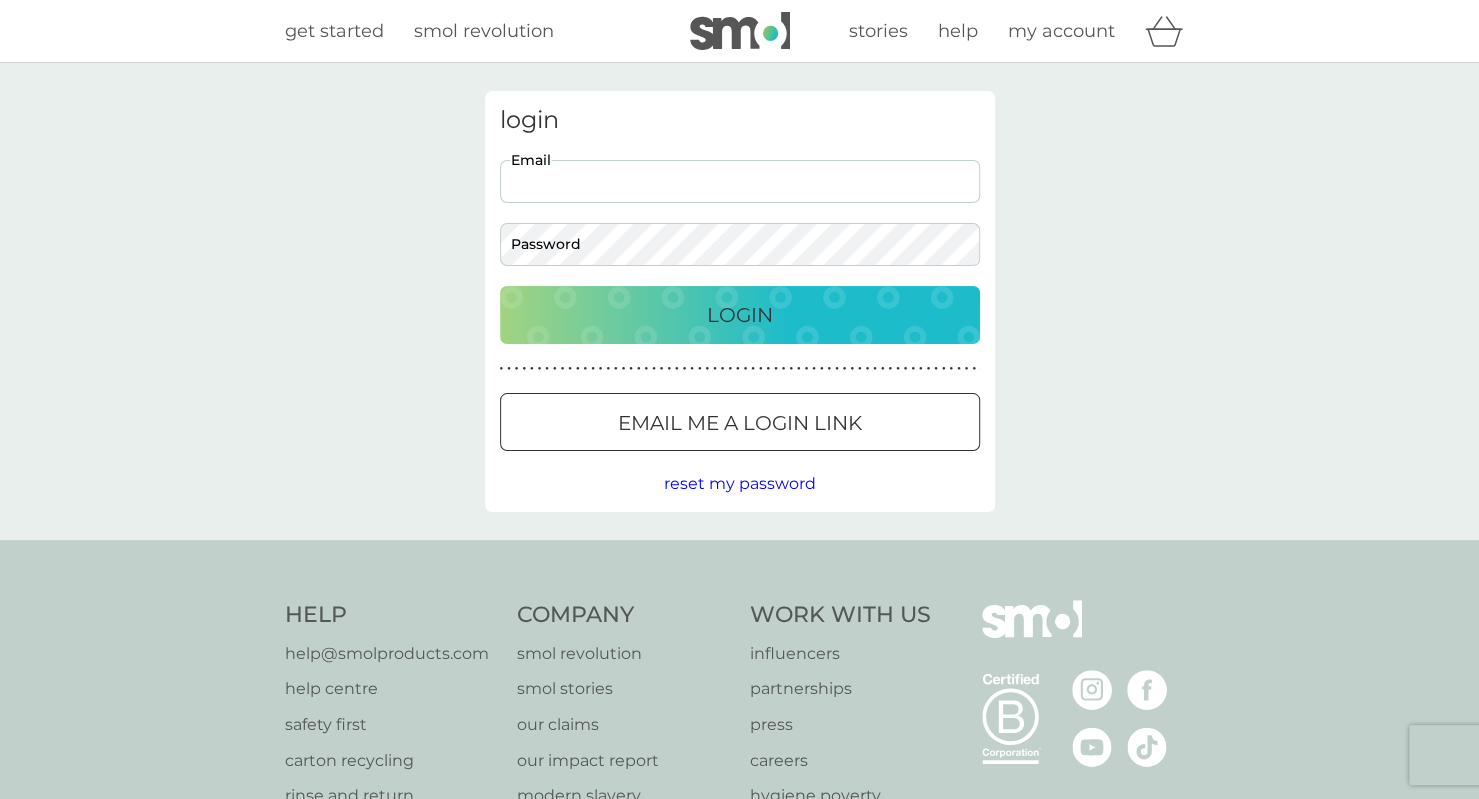 click on "Email" at bounding box center (740, 181) 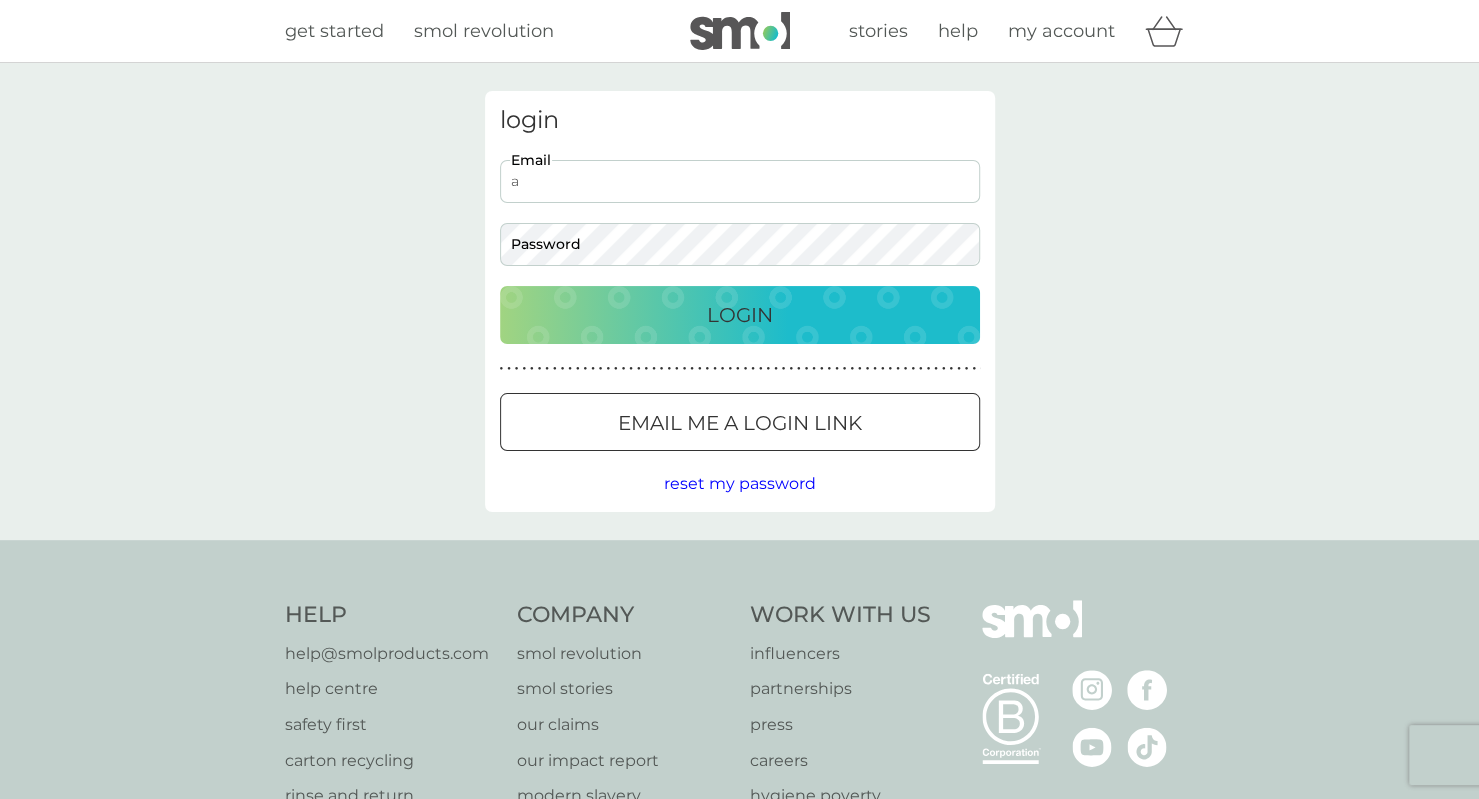 type on "[EMAIL]" 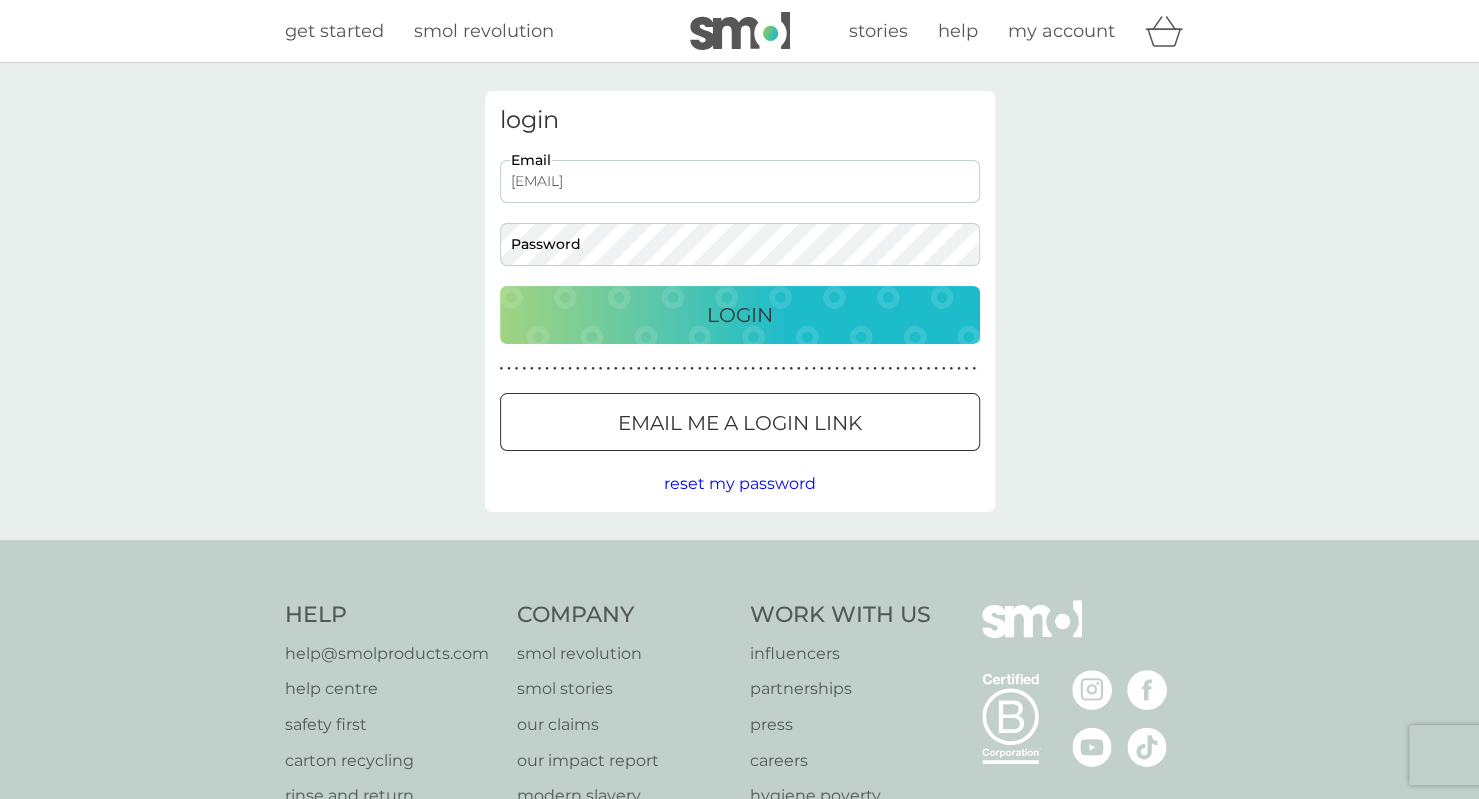 scroll, scrollTop: 0, scrollLeft: 0, axis: both 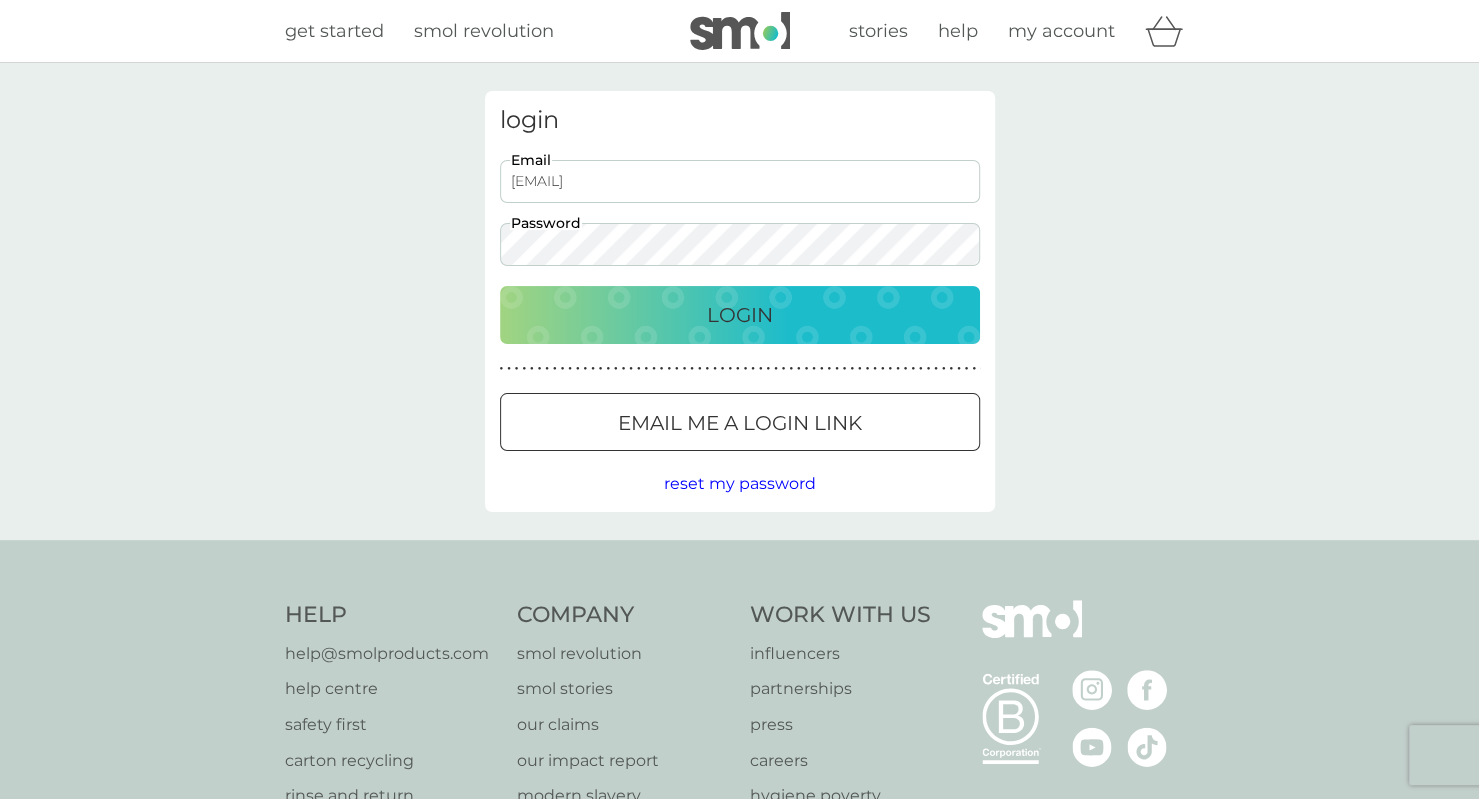 click on "Login" at bounding box center (740, 315) 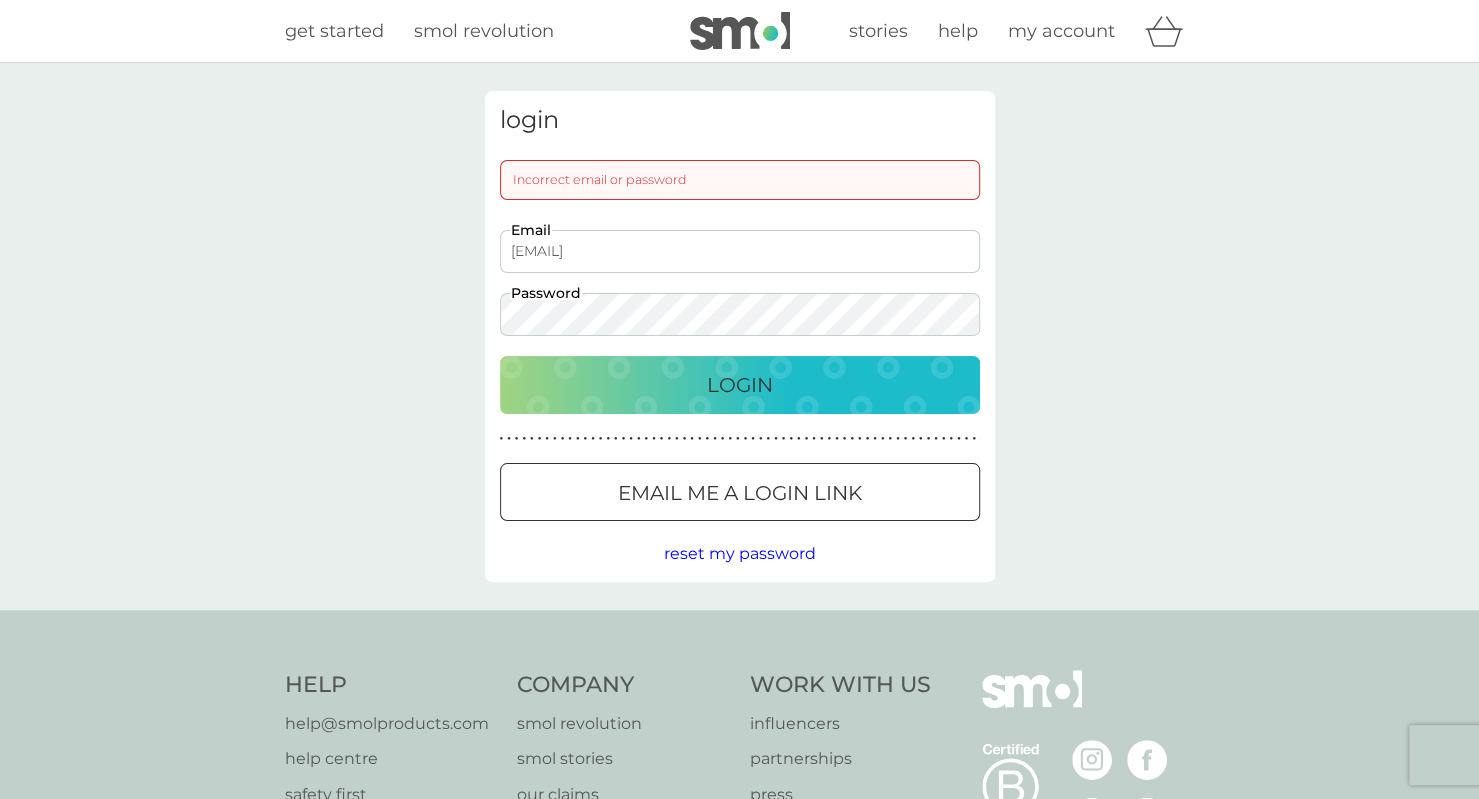 click on "Login" at bounding box center (740, 385) 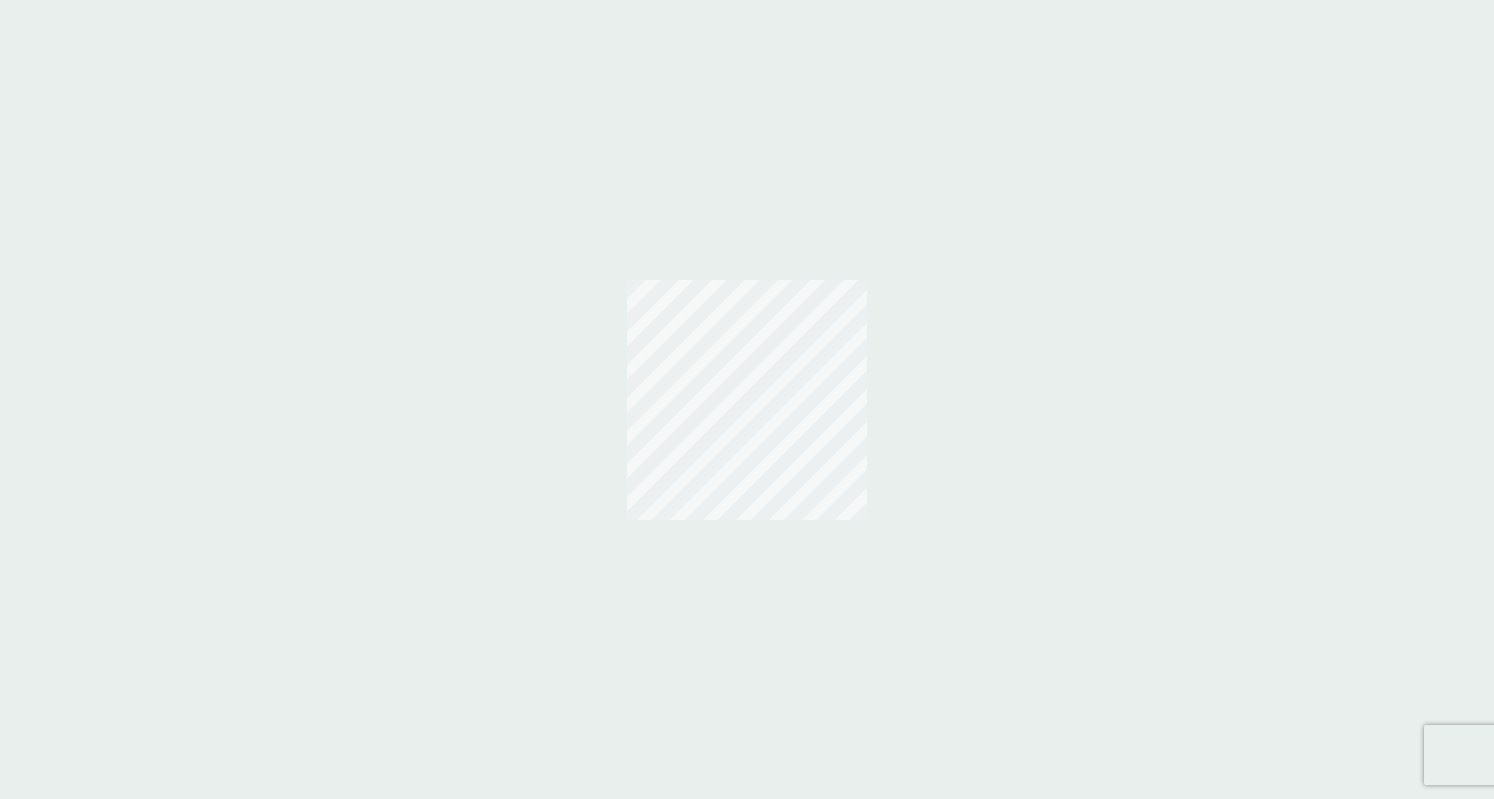 scroll, scrollTop: 0, scrollLeft: 0, axis: both 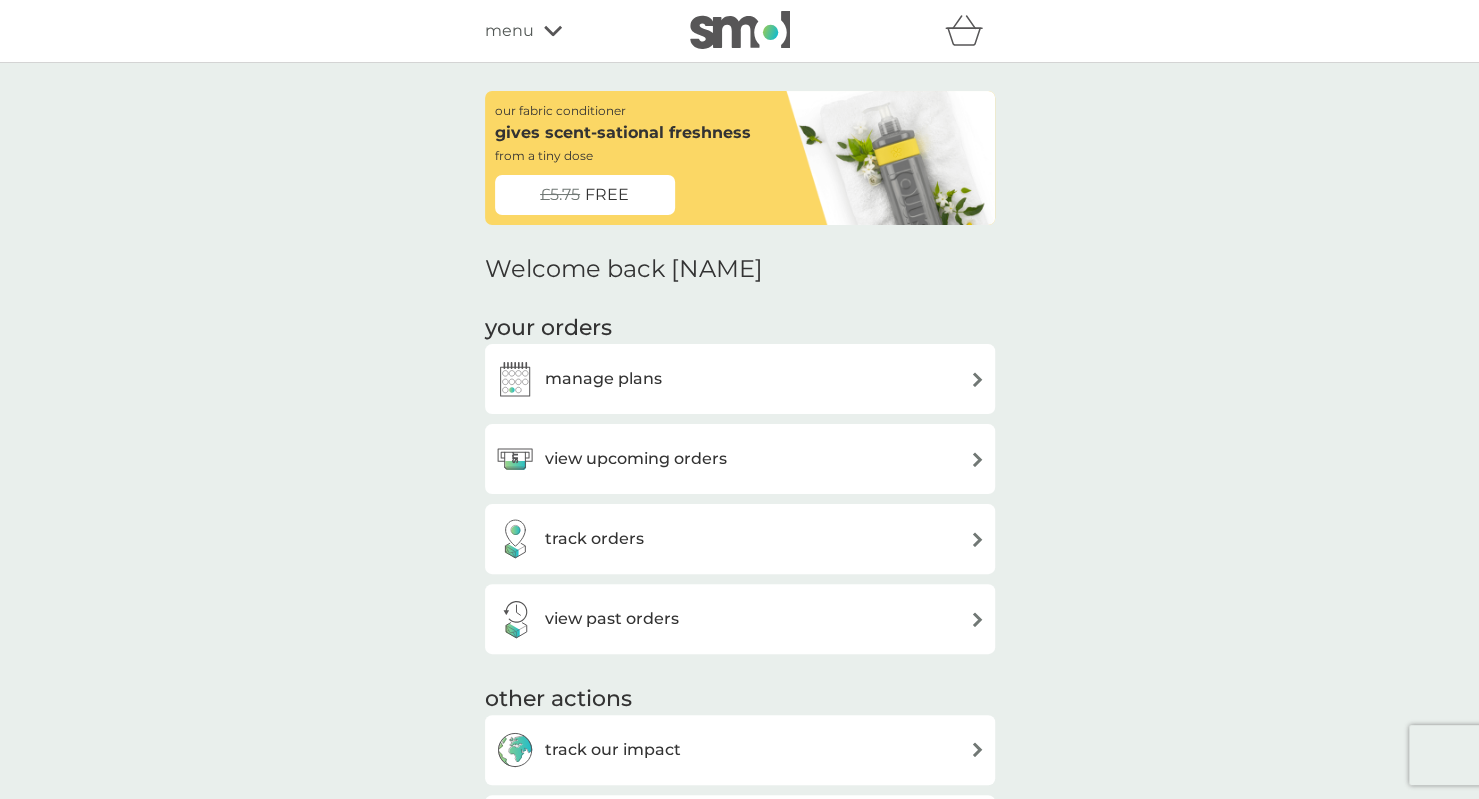 click on "help@smolproducts.com" at bounding box center [739, 2118] 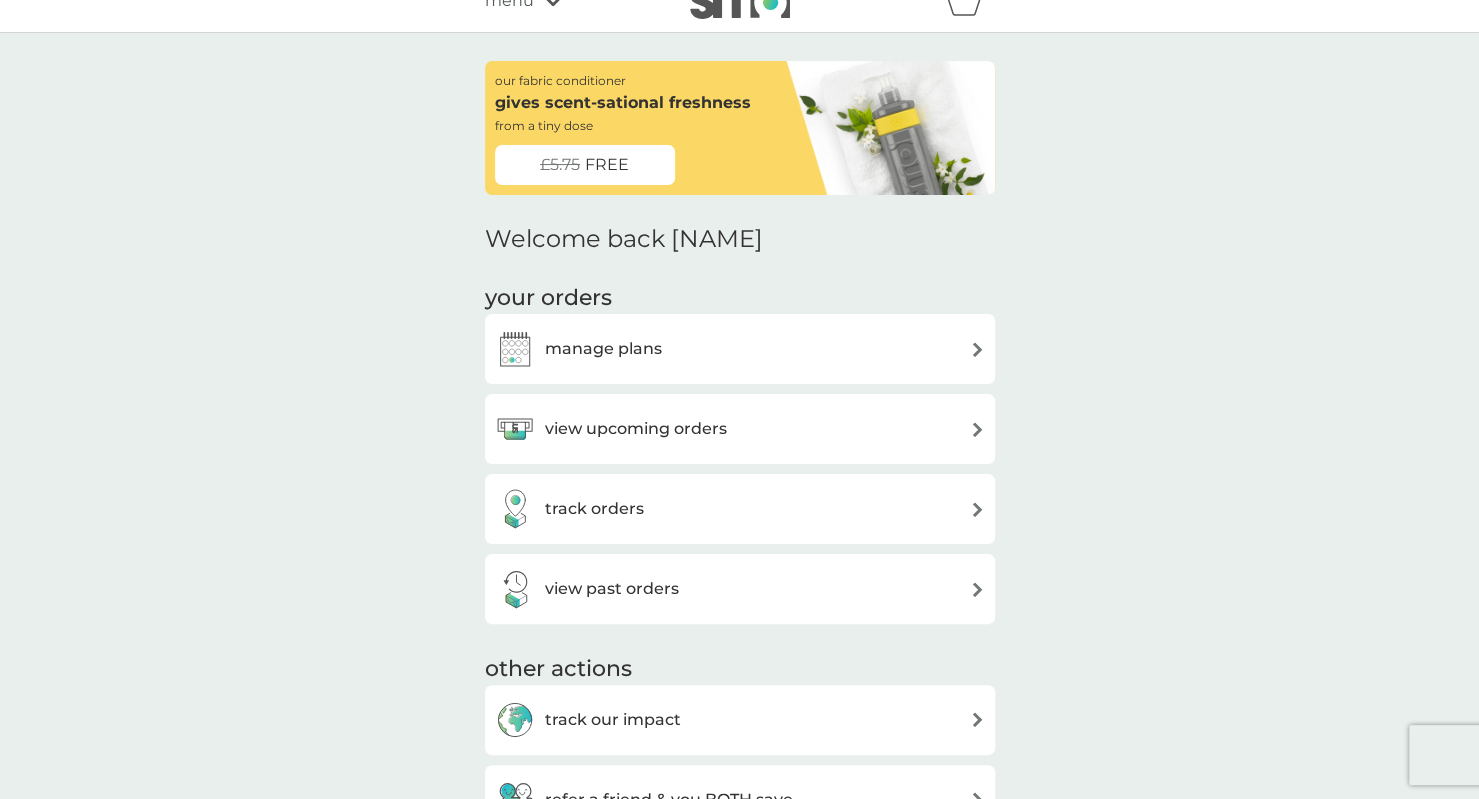 scroll, scrollTop: 0, scrollLeft: 0, axis: both 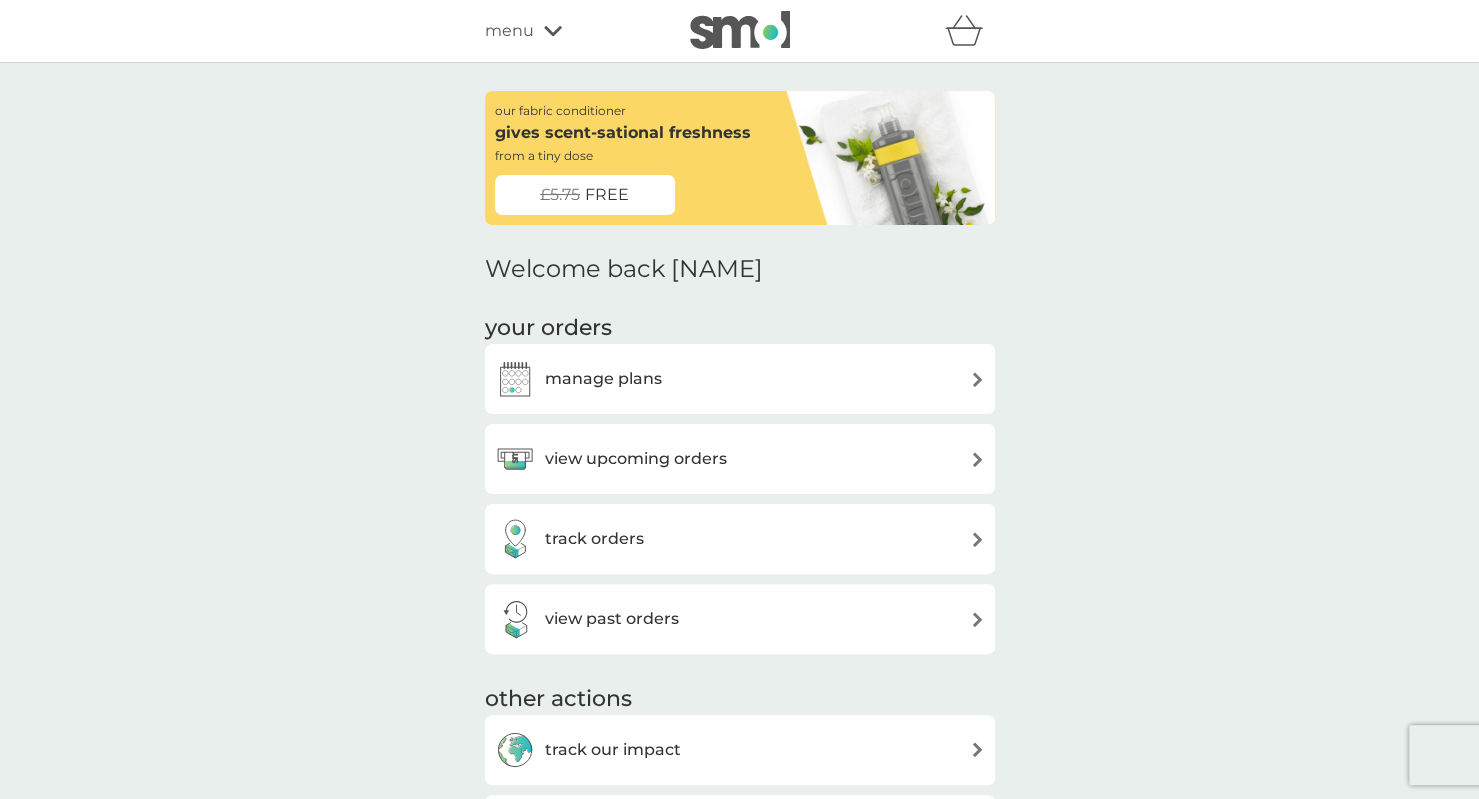 click on "manage plans" at bounding box center [740, 379] 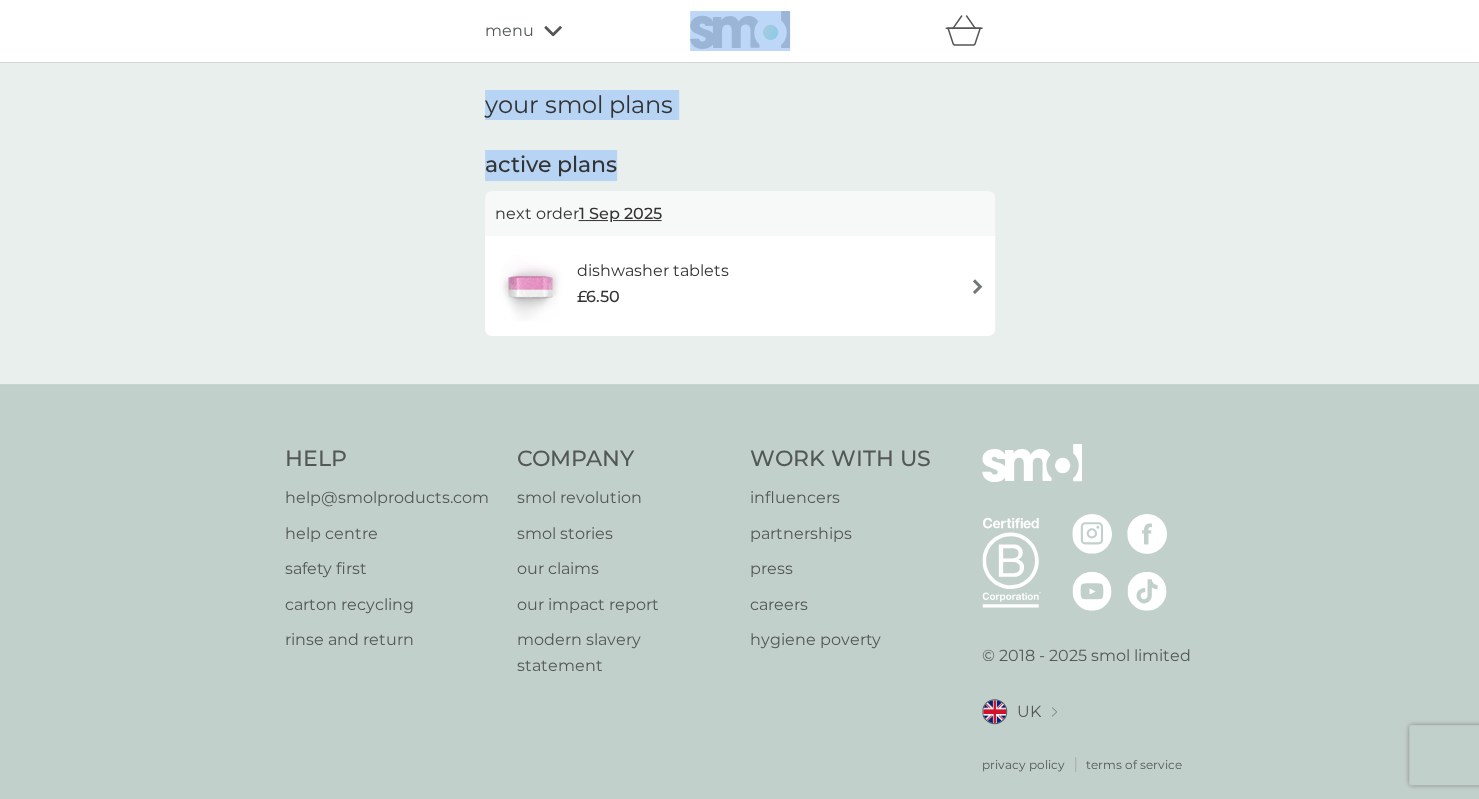 drag, startPoint x: 554, startPoint y: 39, endPoint x: 642, endPoint y: 161, distance: 150.42606 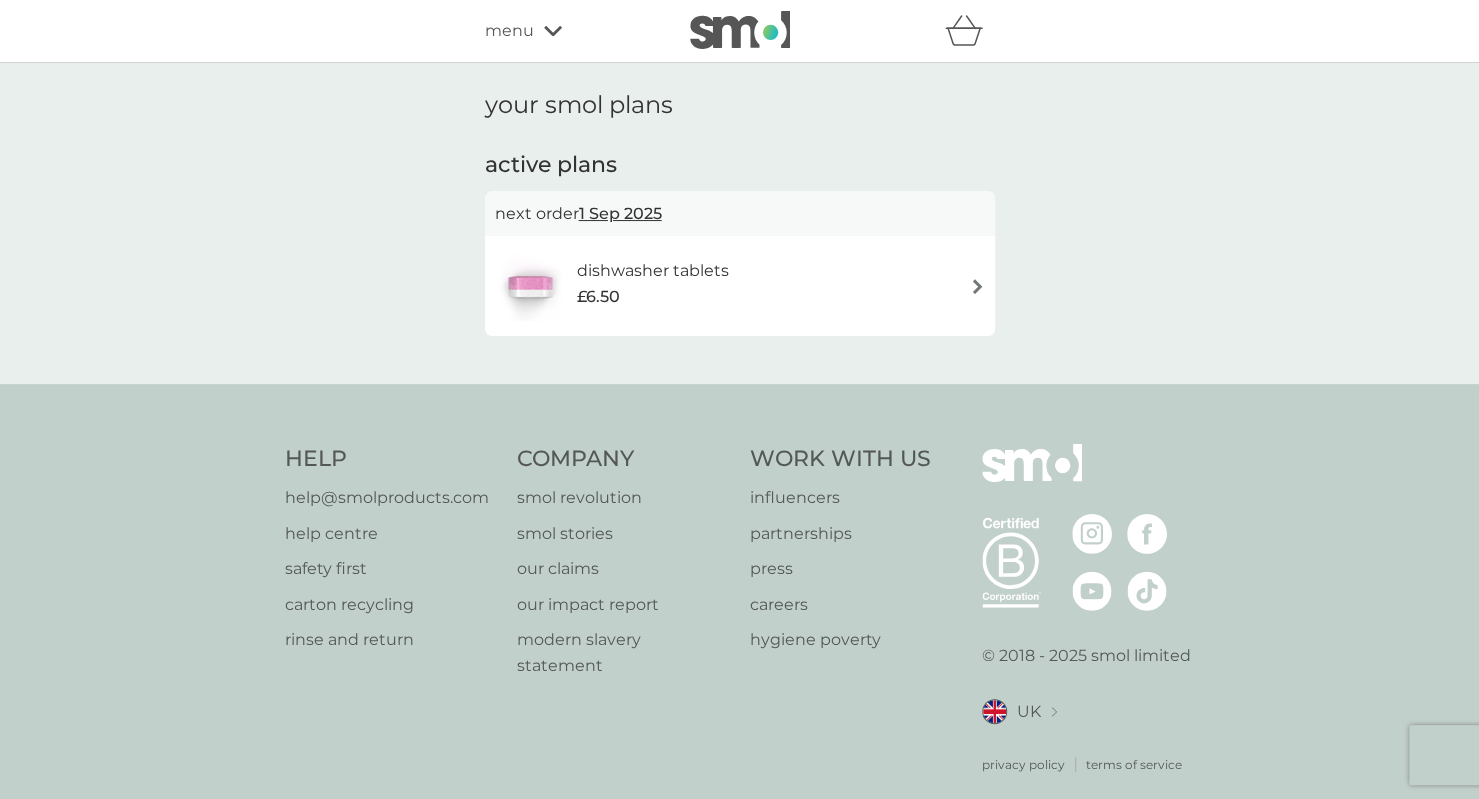 click on "dishwasher tablets £6.50" at bounding box center [740, 286] 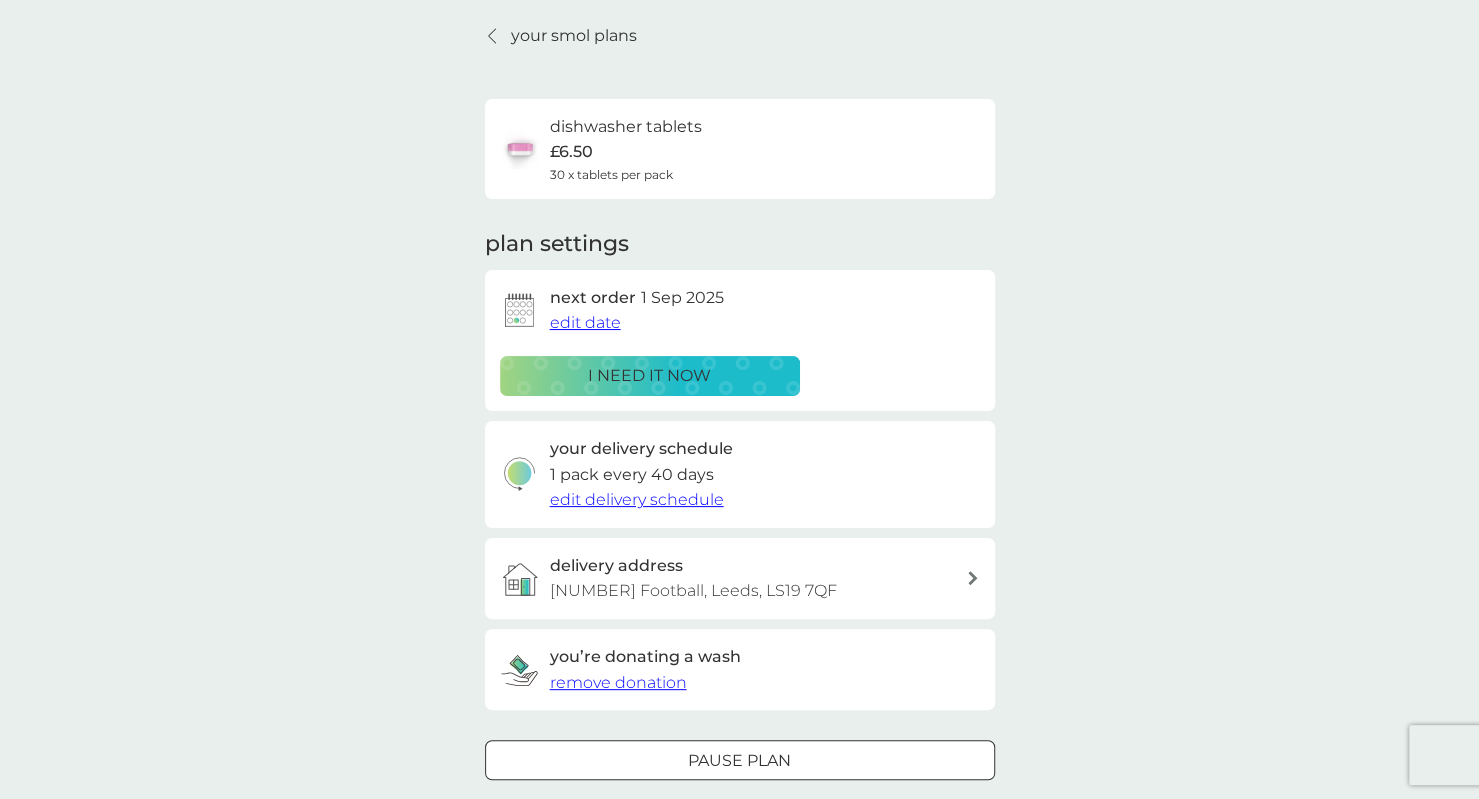 scroll, scrollTop: 100, scrollLeft: 0, axis: vertical 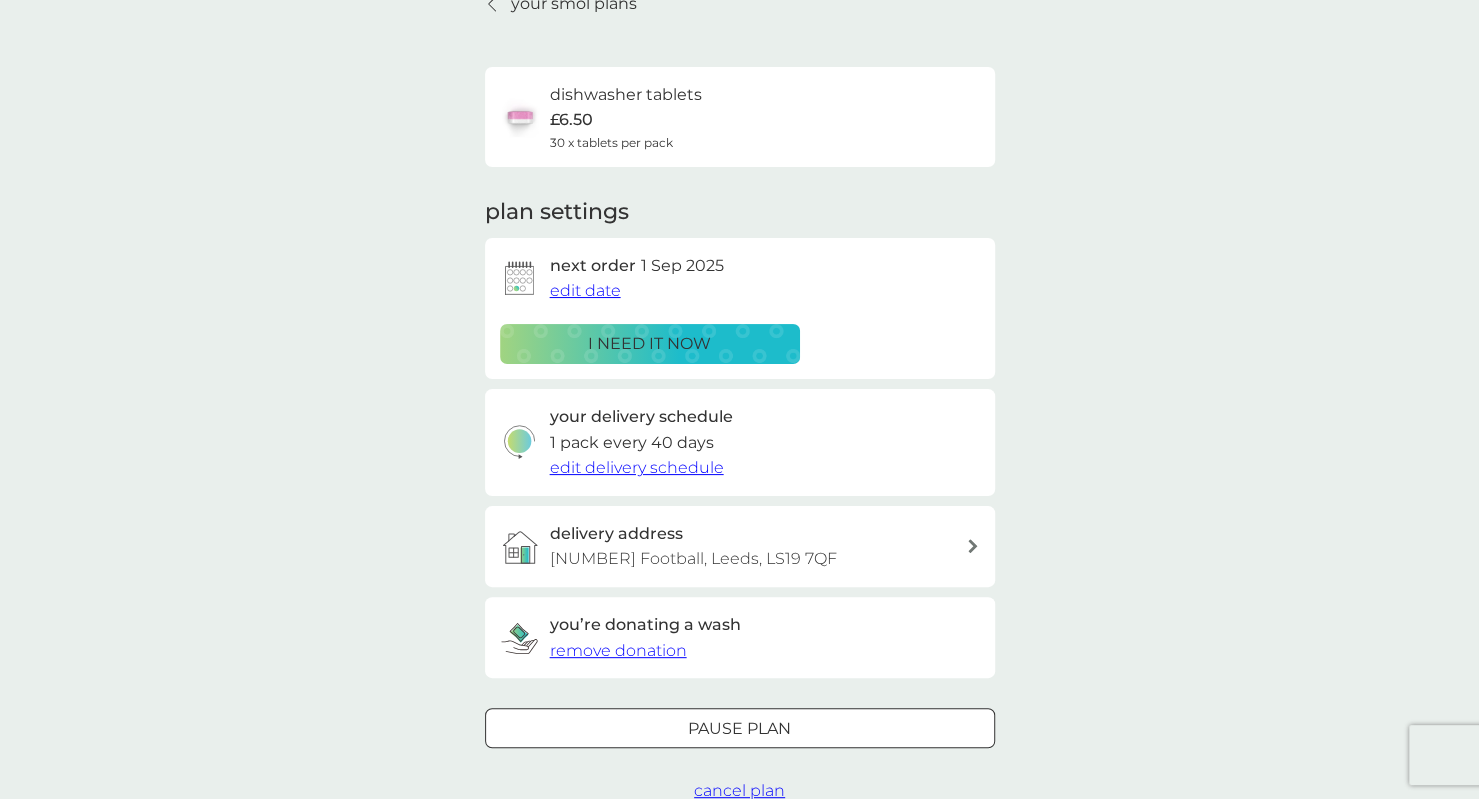 click on "delivery address [NUMBER] Football, Leeds, LS19 7QF" at bounding box center [758, 546] 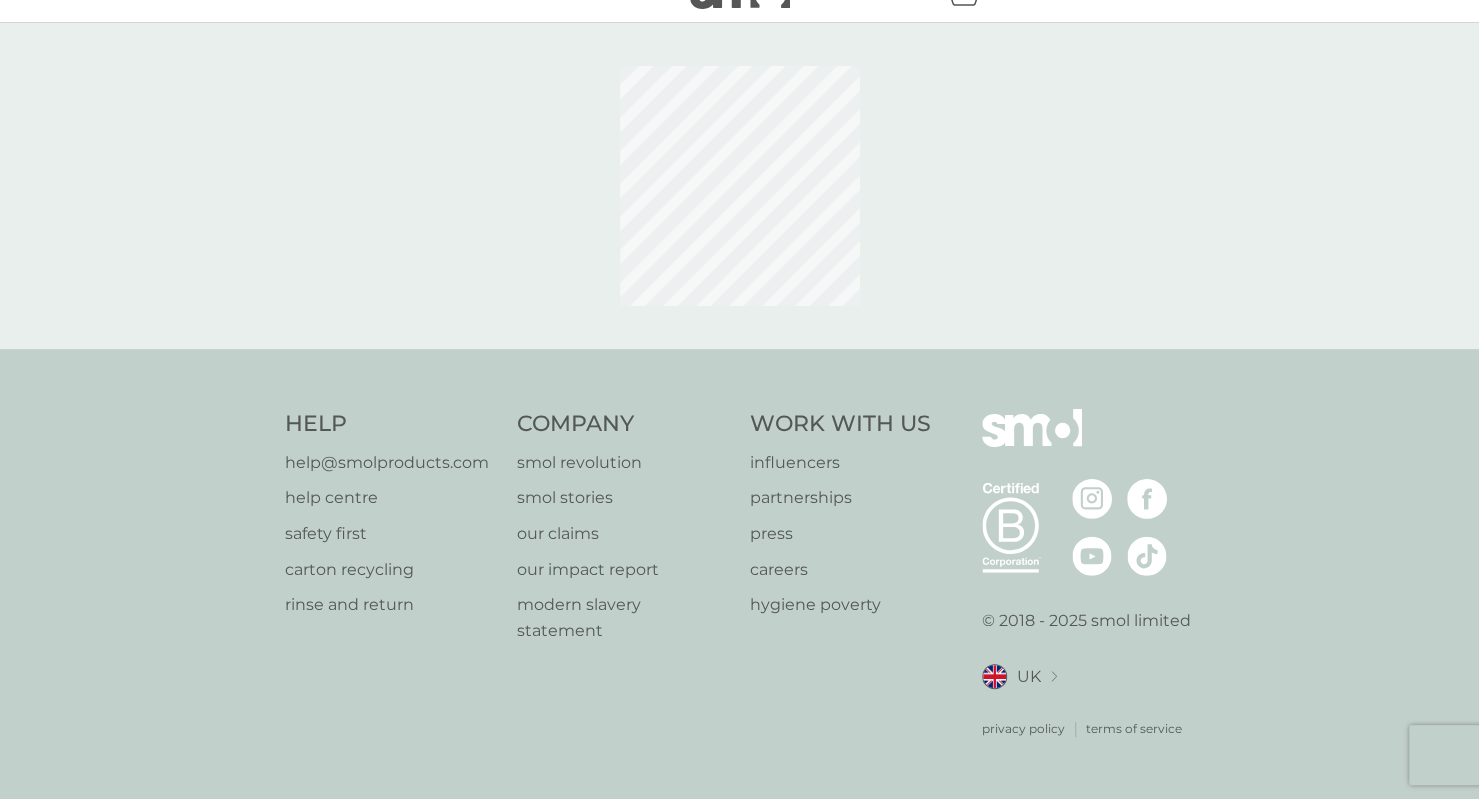 scroll, scrollTop: 0, scrollLeft: 0, axis: both 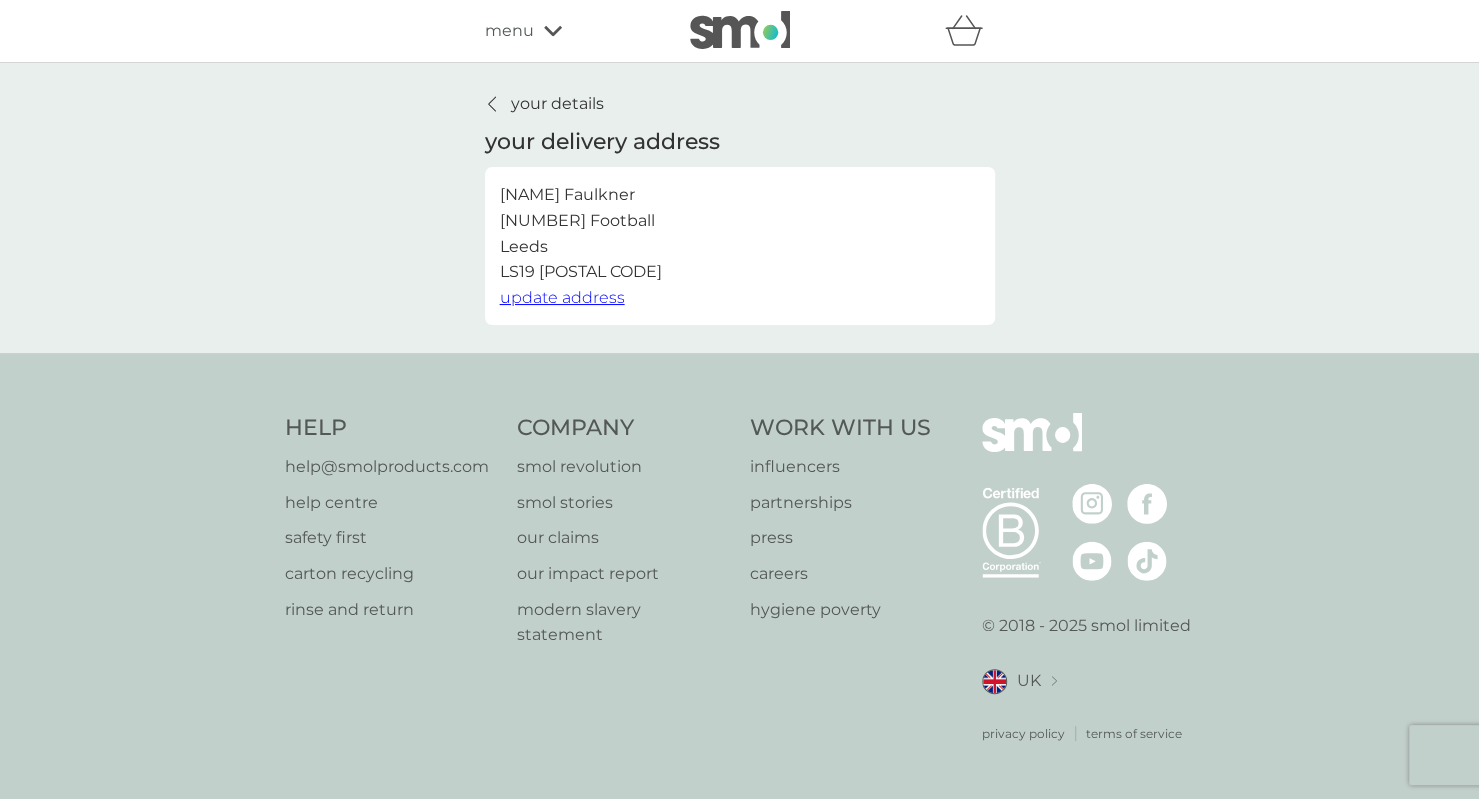 click on "update address" at bounding box center (562, 297) 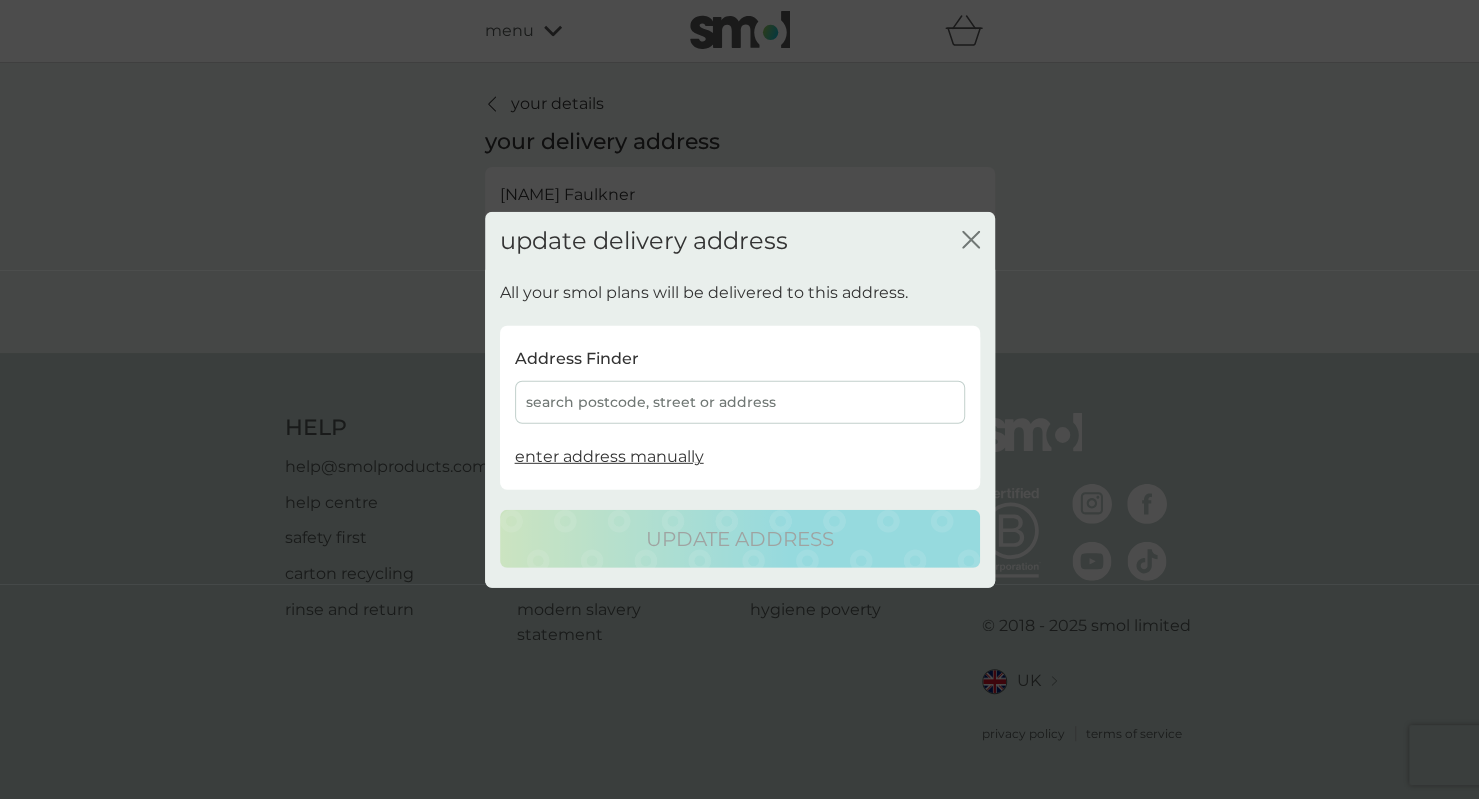 click on "search postcode, street or address" at bounding box center [740, 402] 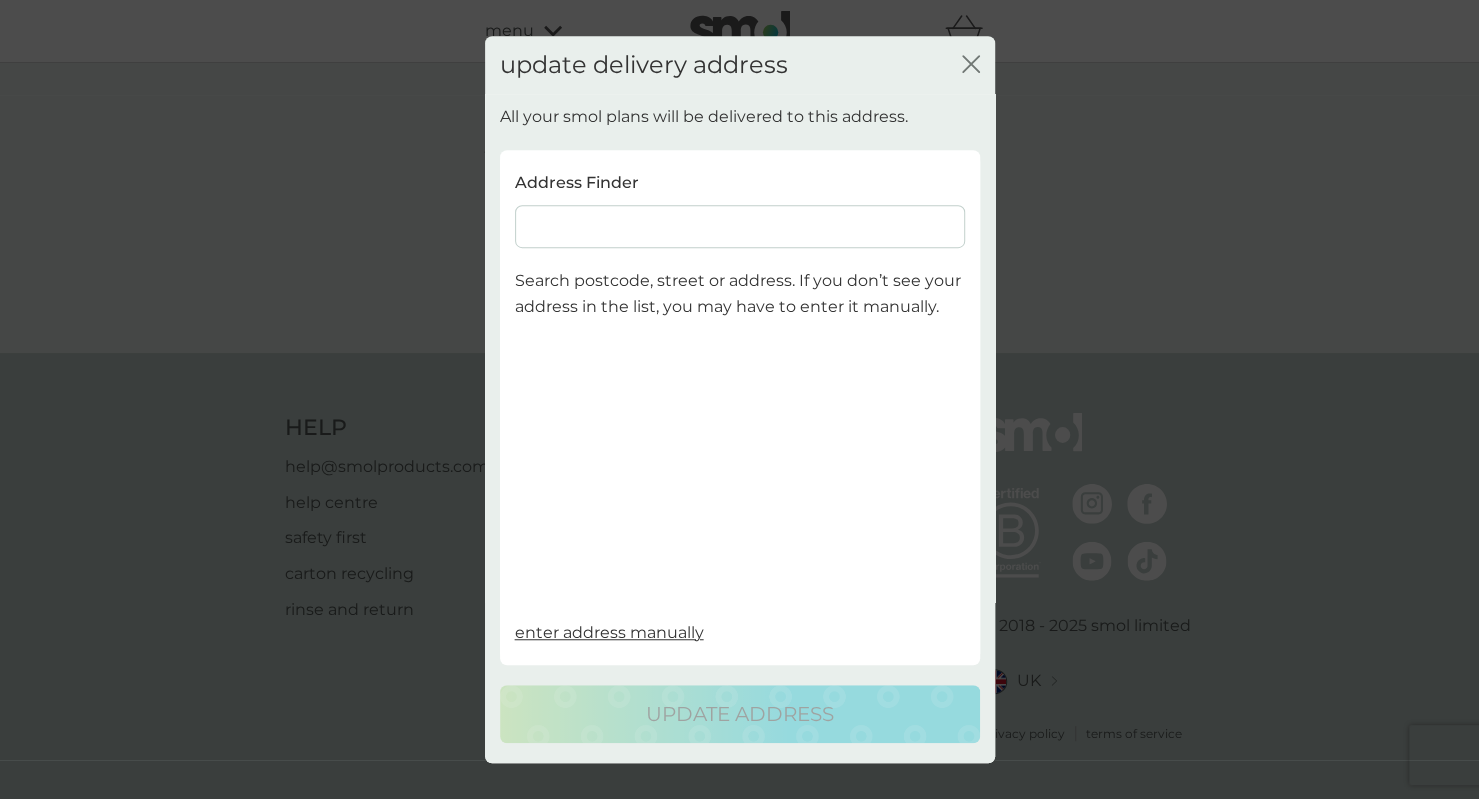 scroll, scrollTop: 4, scrollLeft: 0, axis: vertical 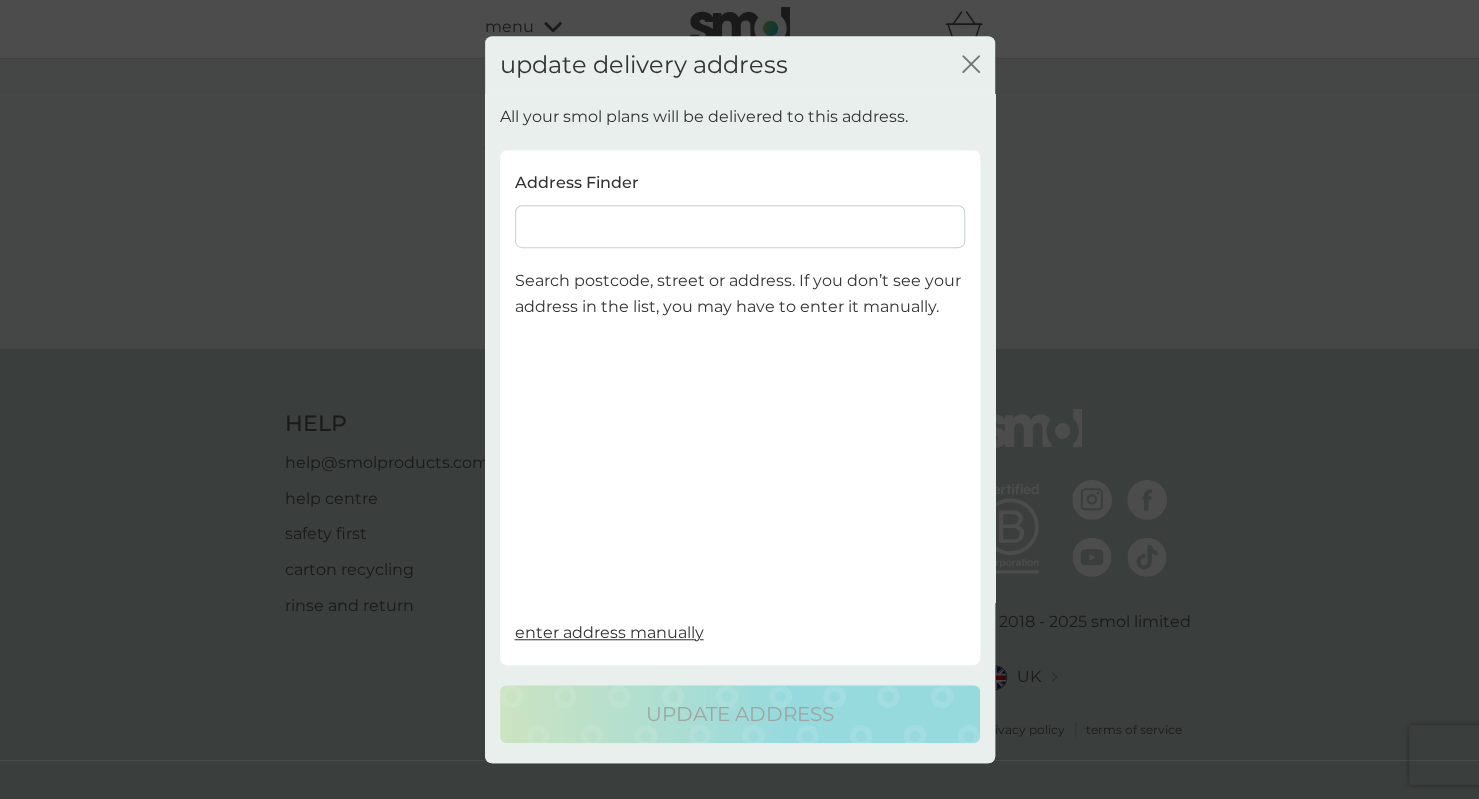 click at bounding box center [740, 227] 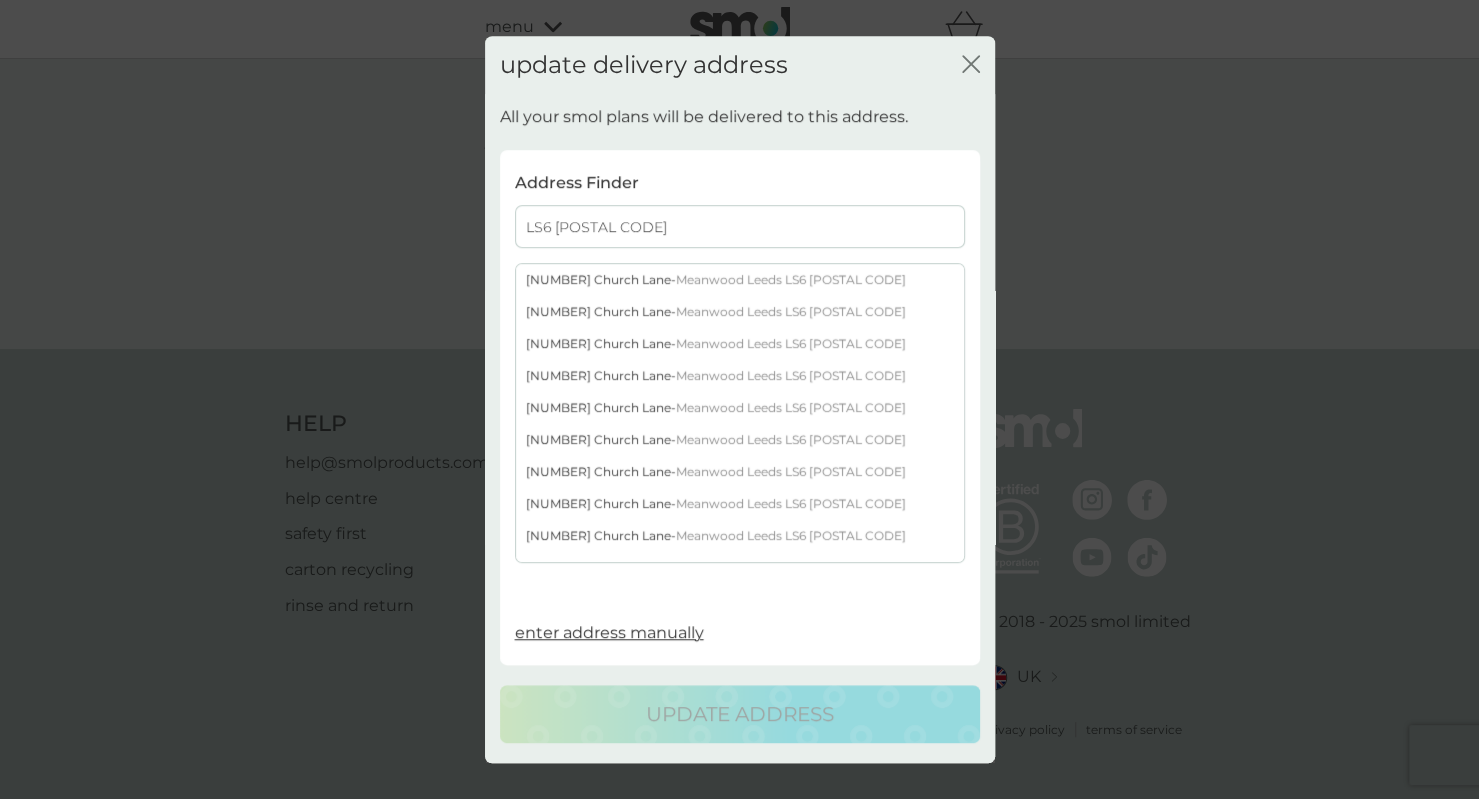 type on "LS6 [POSTAL CODE]" 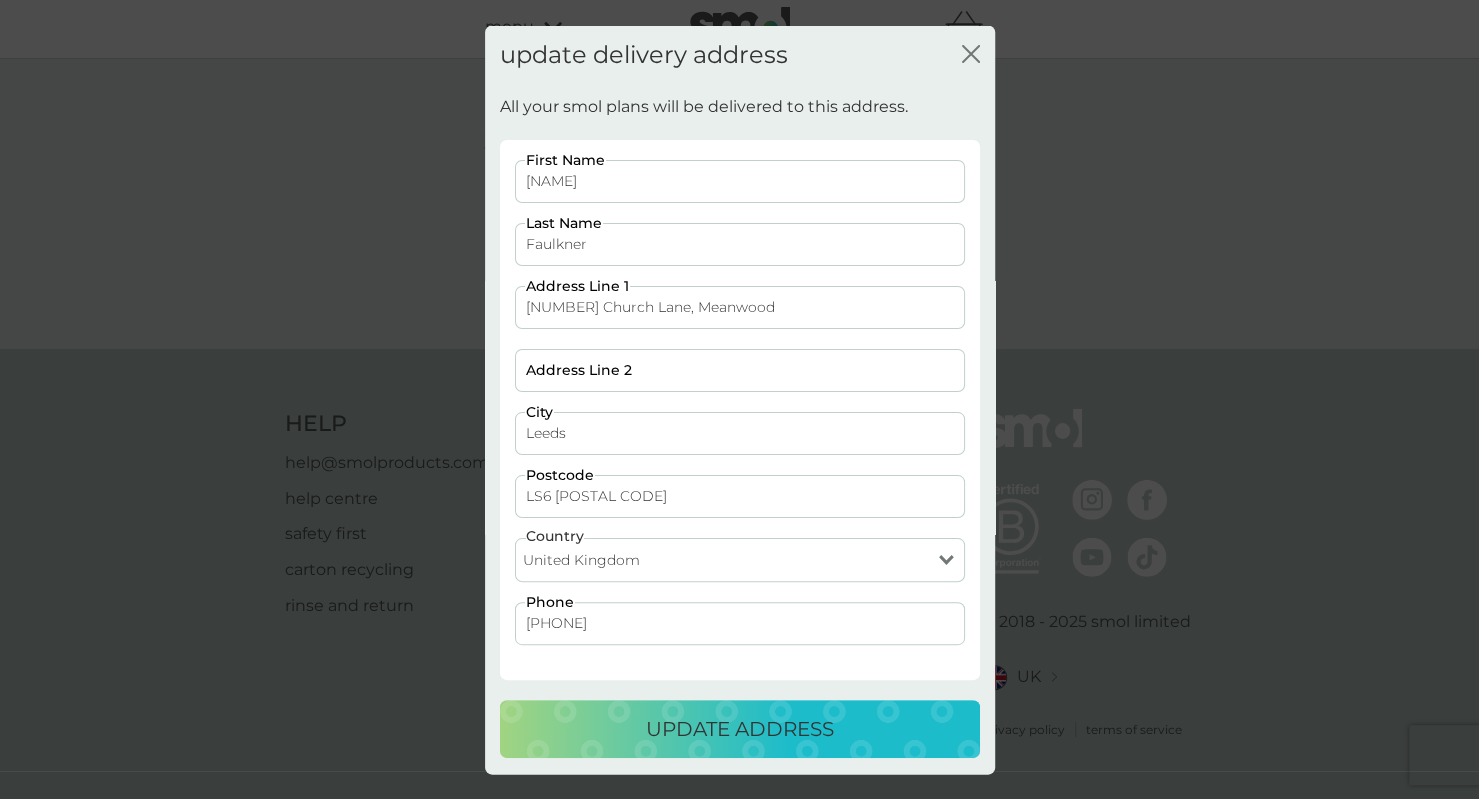 click on "update address" at bounding box center [740, 728] 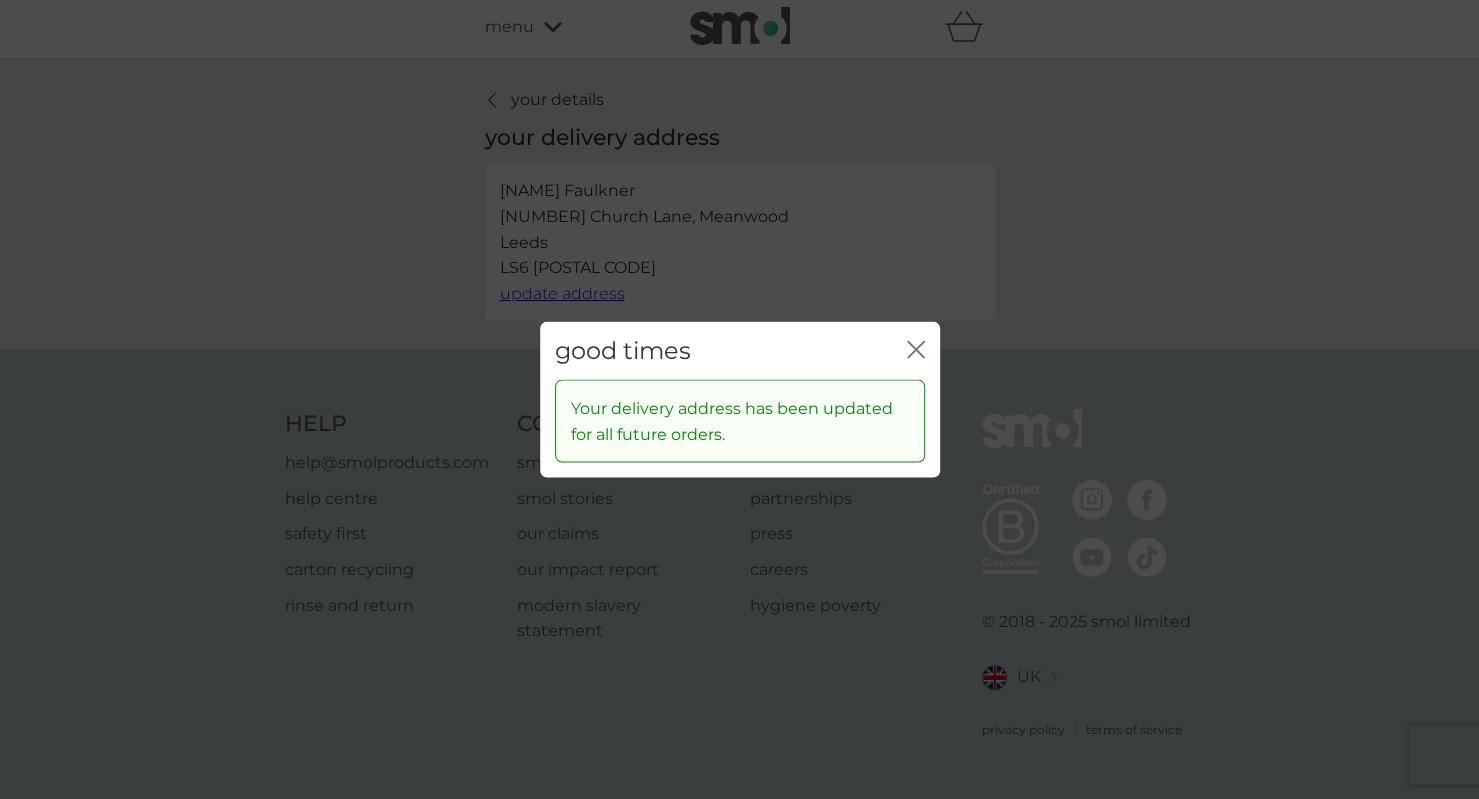 click 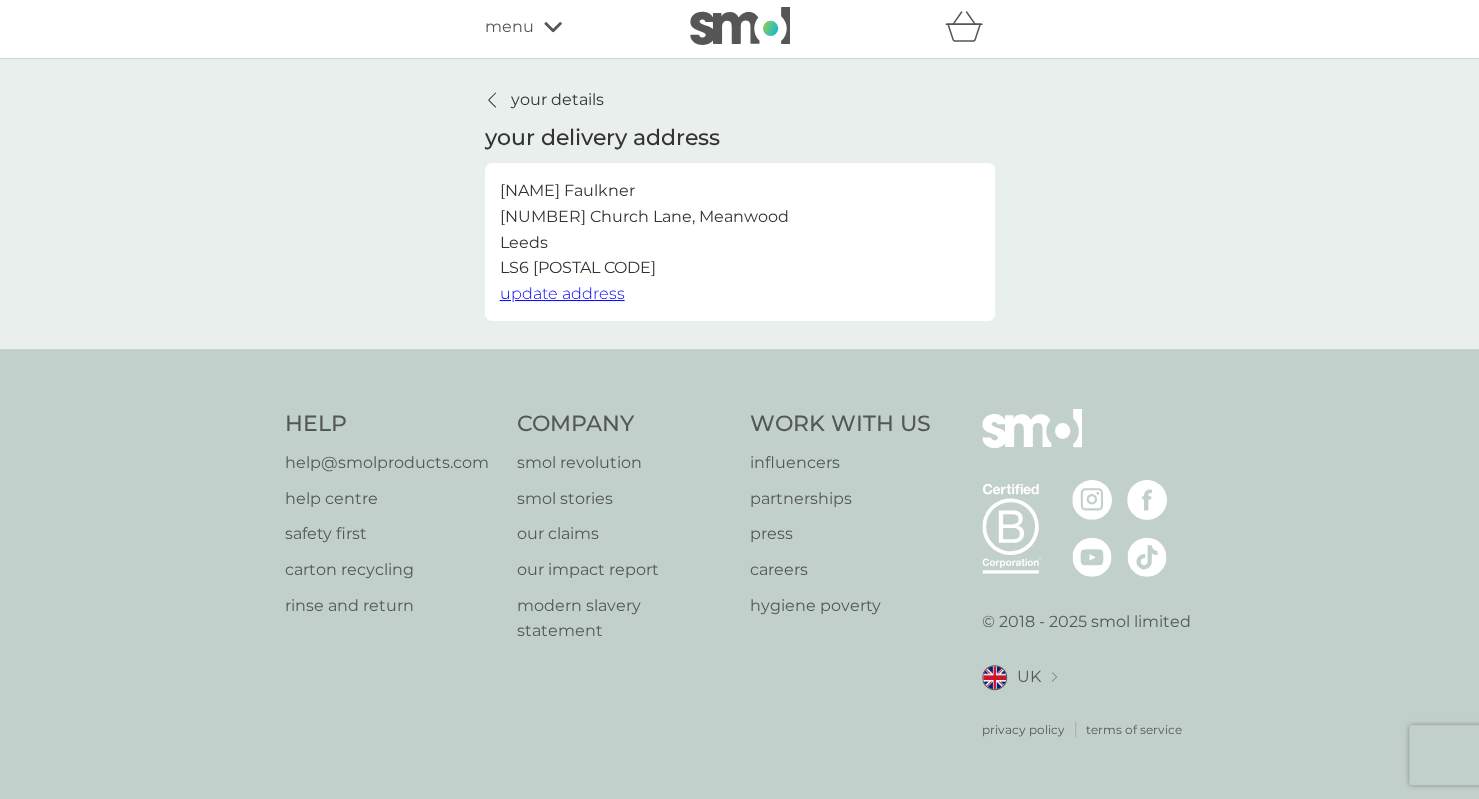 click on "your details" at bounding box center [557, 100] 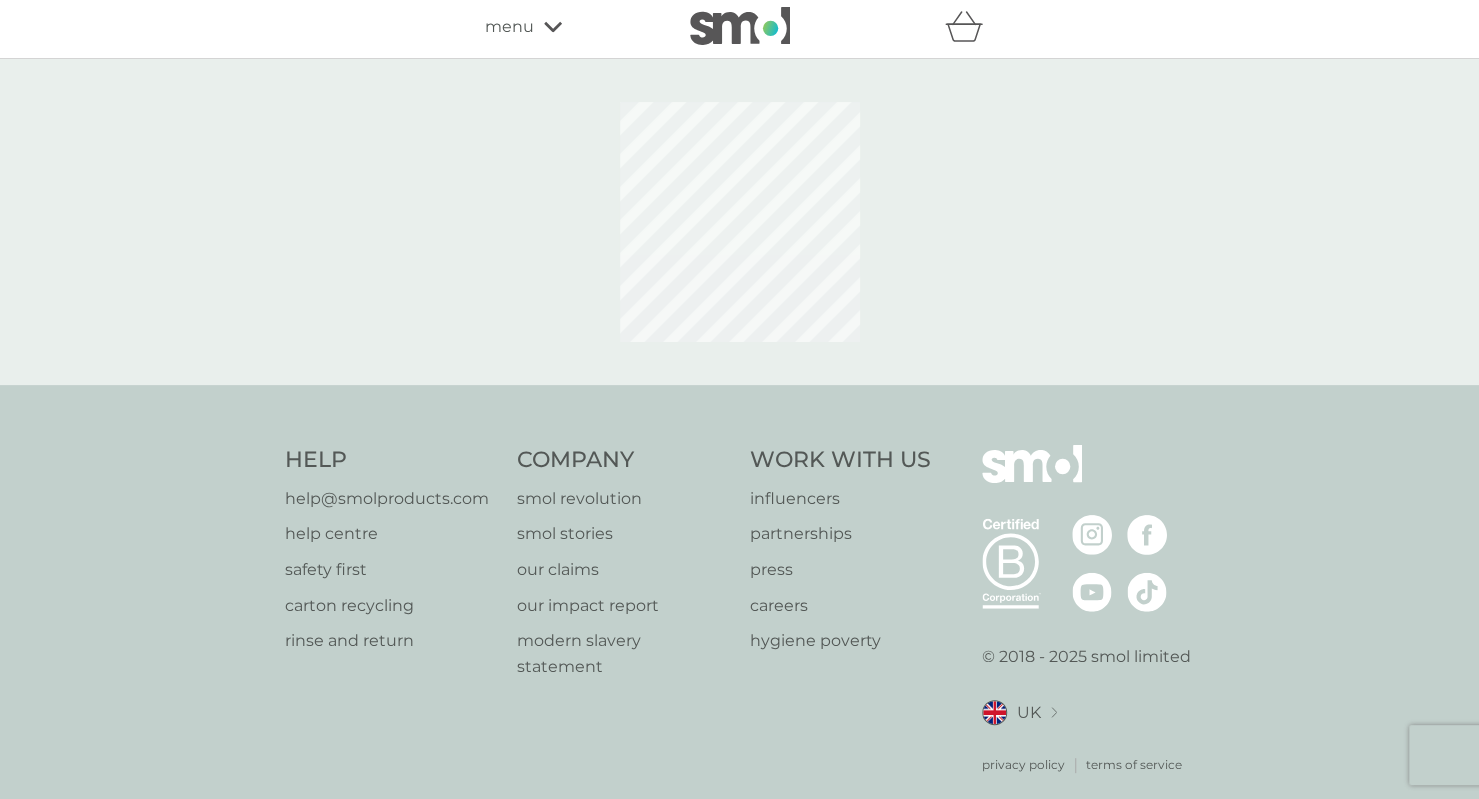 scroll, scrollTop: 0, scrollLeft: 0, axis: both 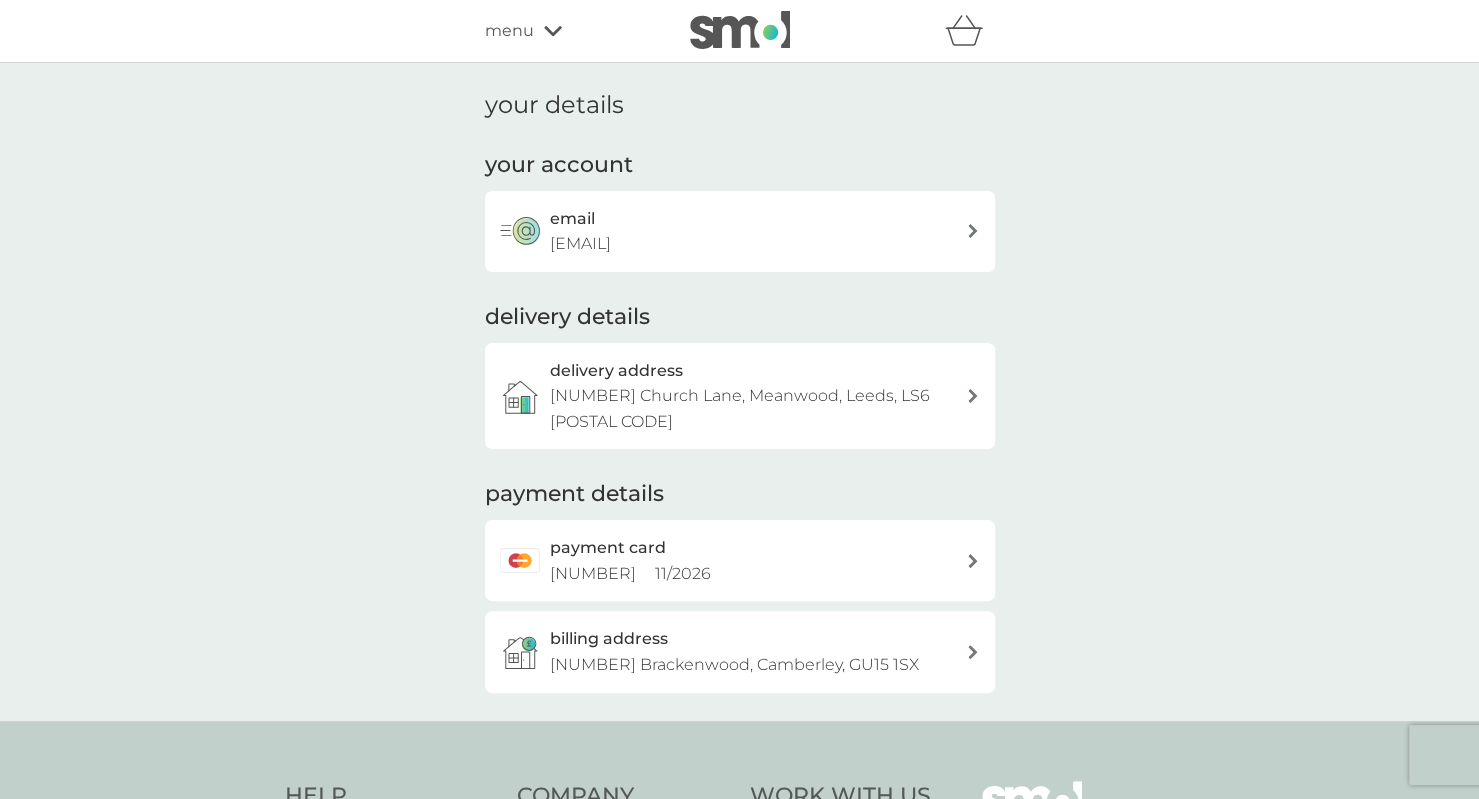 click on "menu" at bounding box center [570, 31] 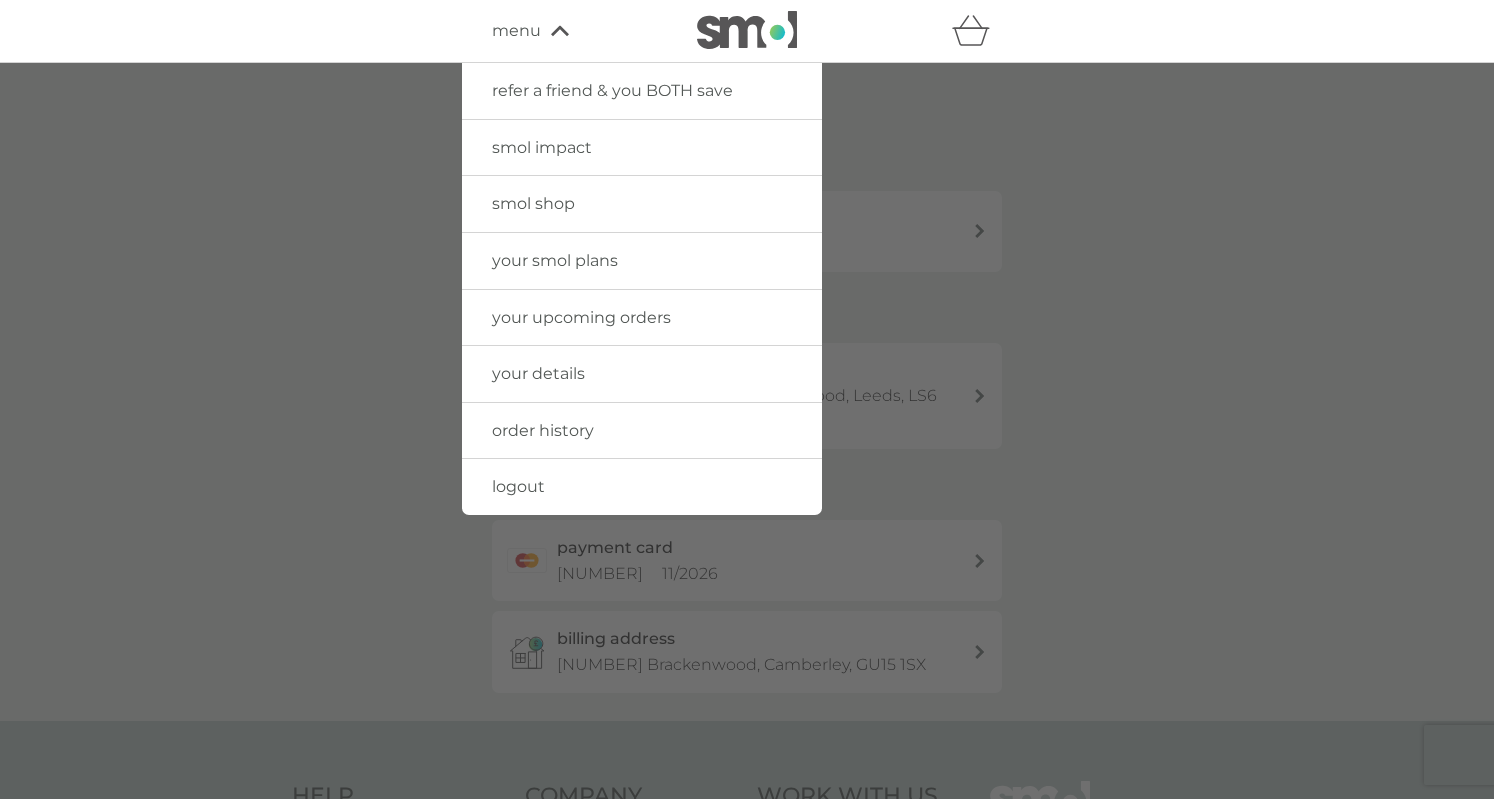 click at bounding box center (747, 31) 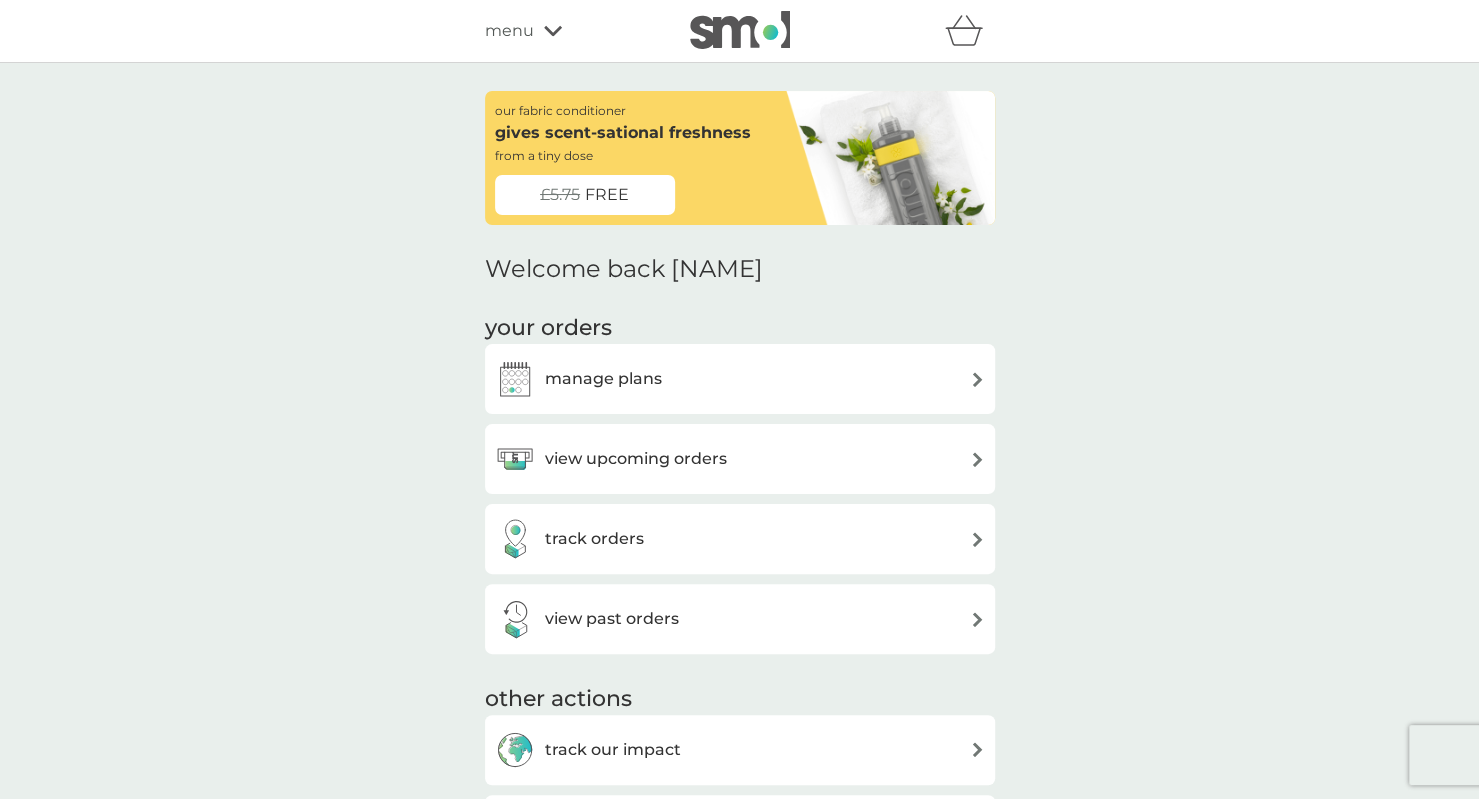 click on "£5.75 FREE" at bounding box center [585, 195] 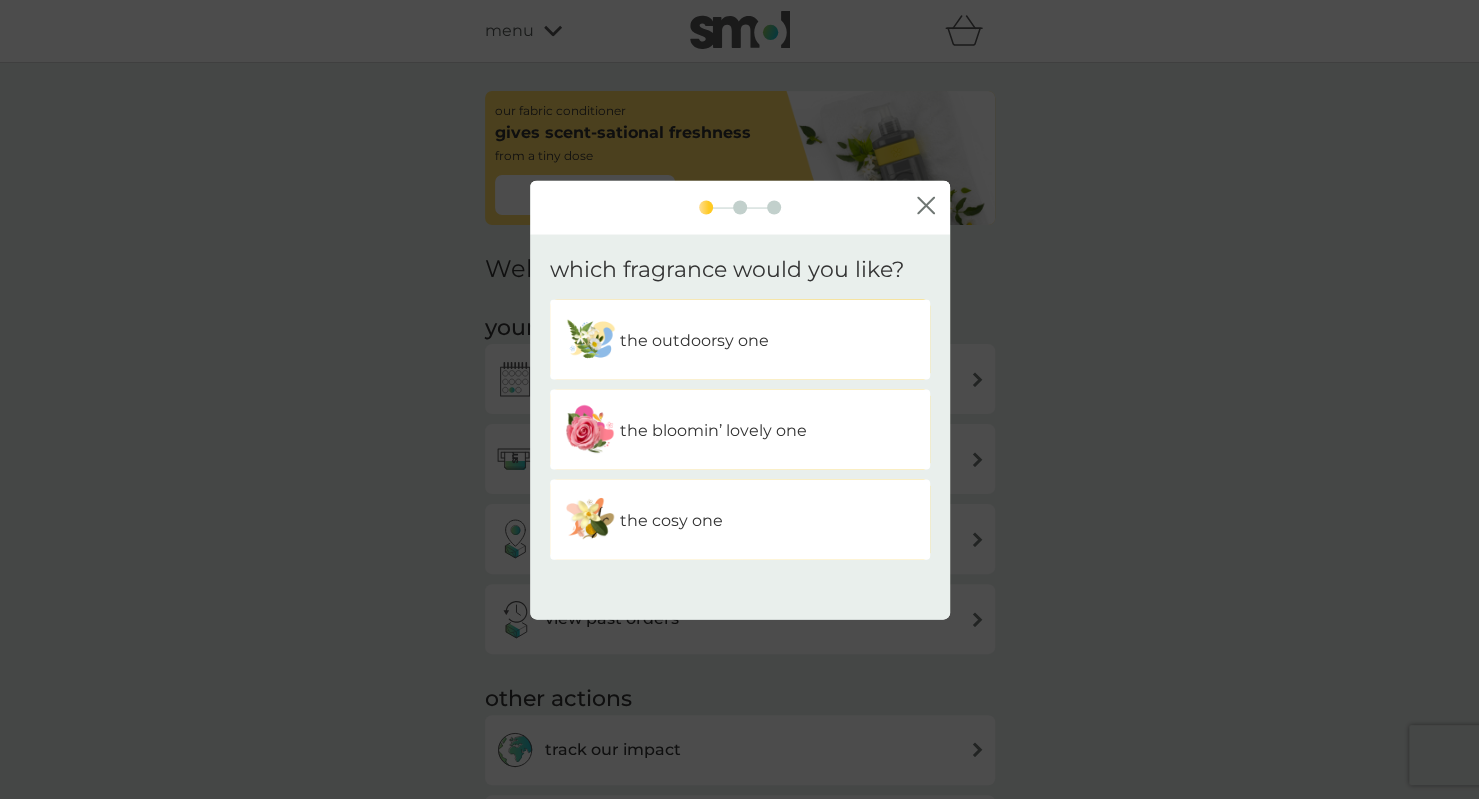 click on "the outdoorsy one" at bounding box center (740, 340) 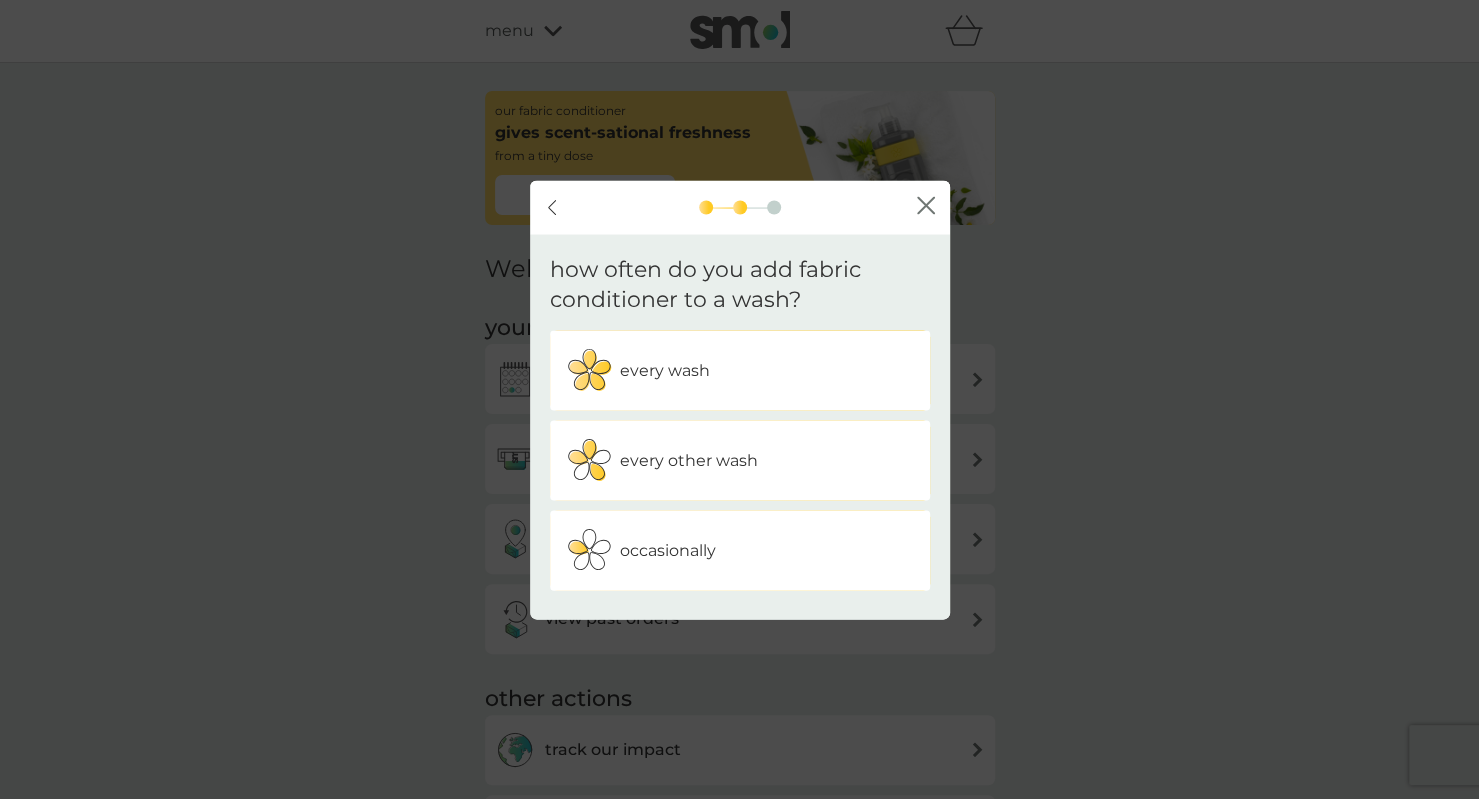 click on "close" 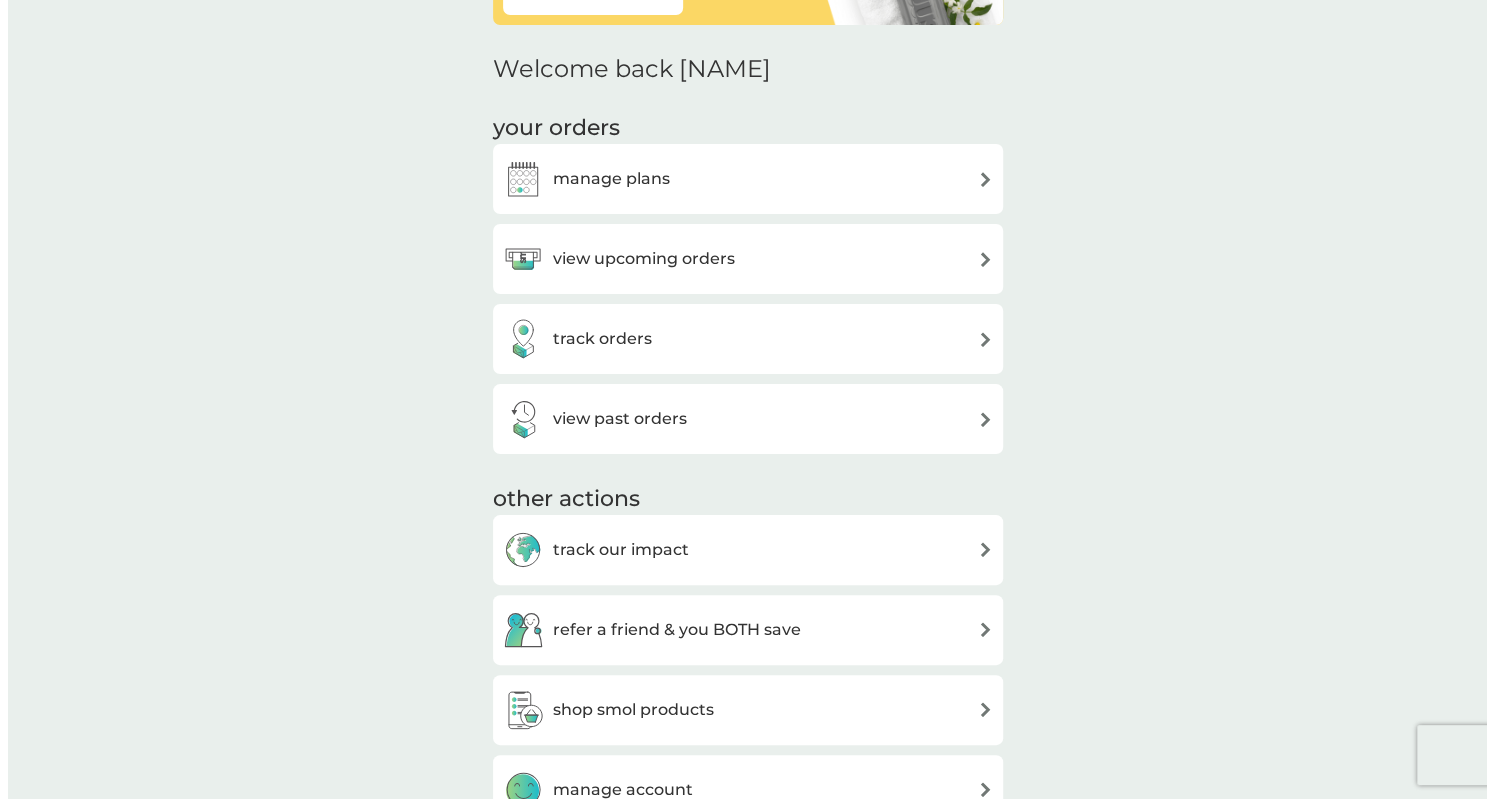 scroll, scrollTop: 0, scrollLeft: 0, axis: both 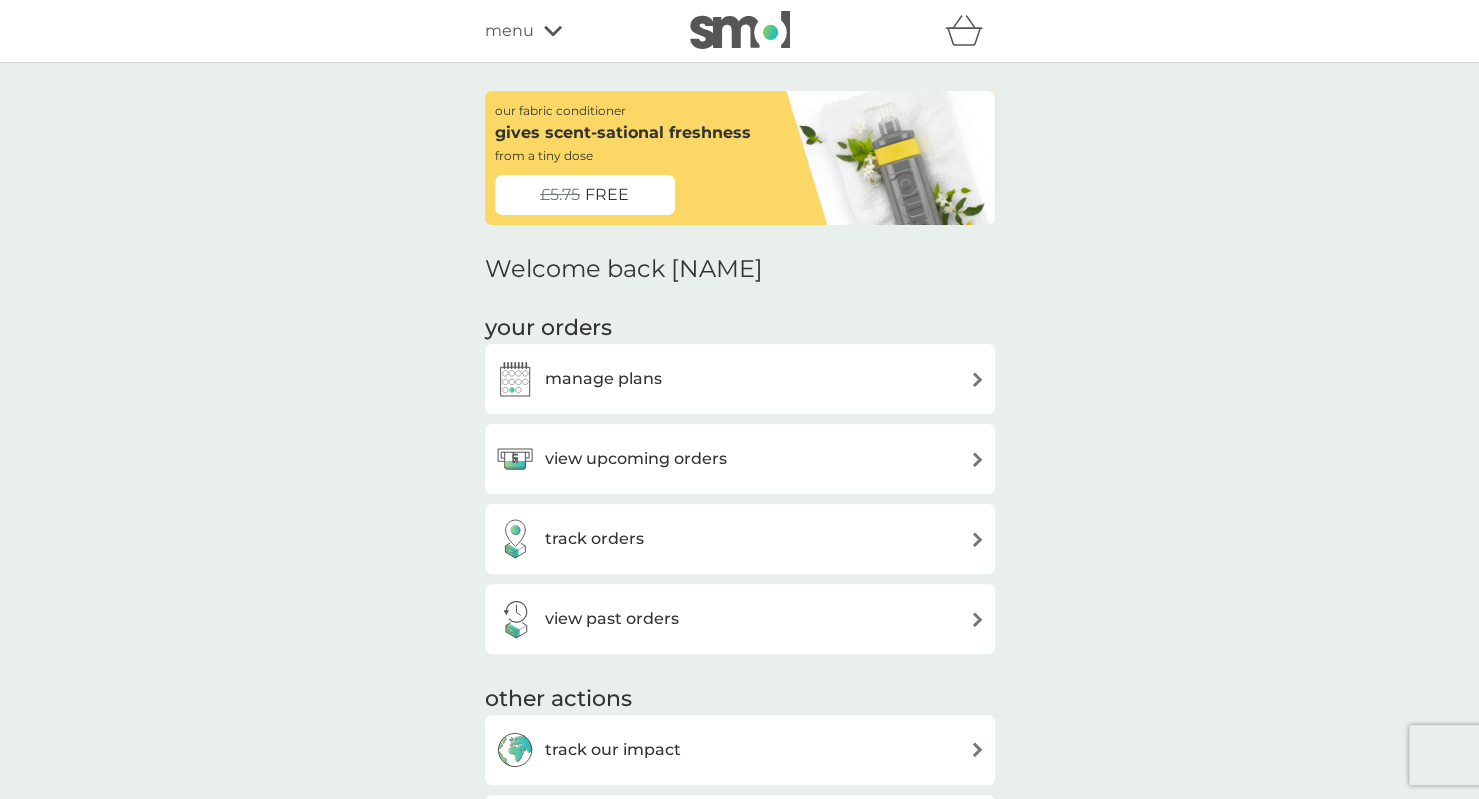 click on "manage plans" at bounding box center [740, 379] 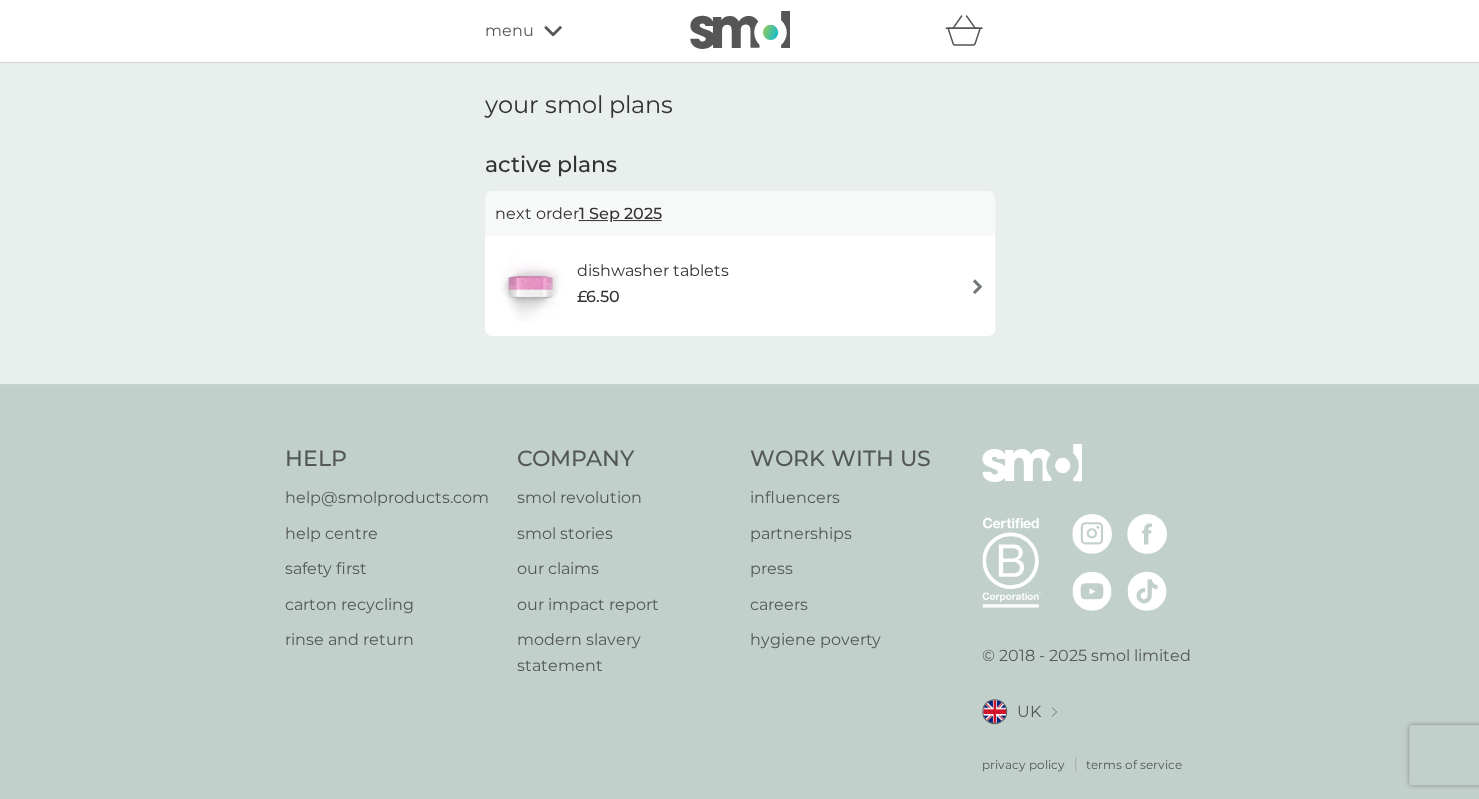 click on "1 Sep 2025" at bounding box center (620, 213) 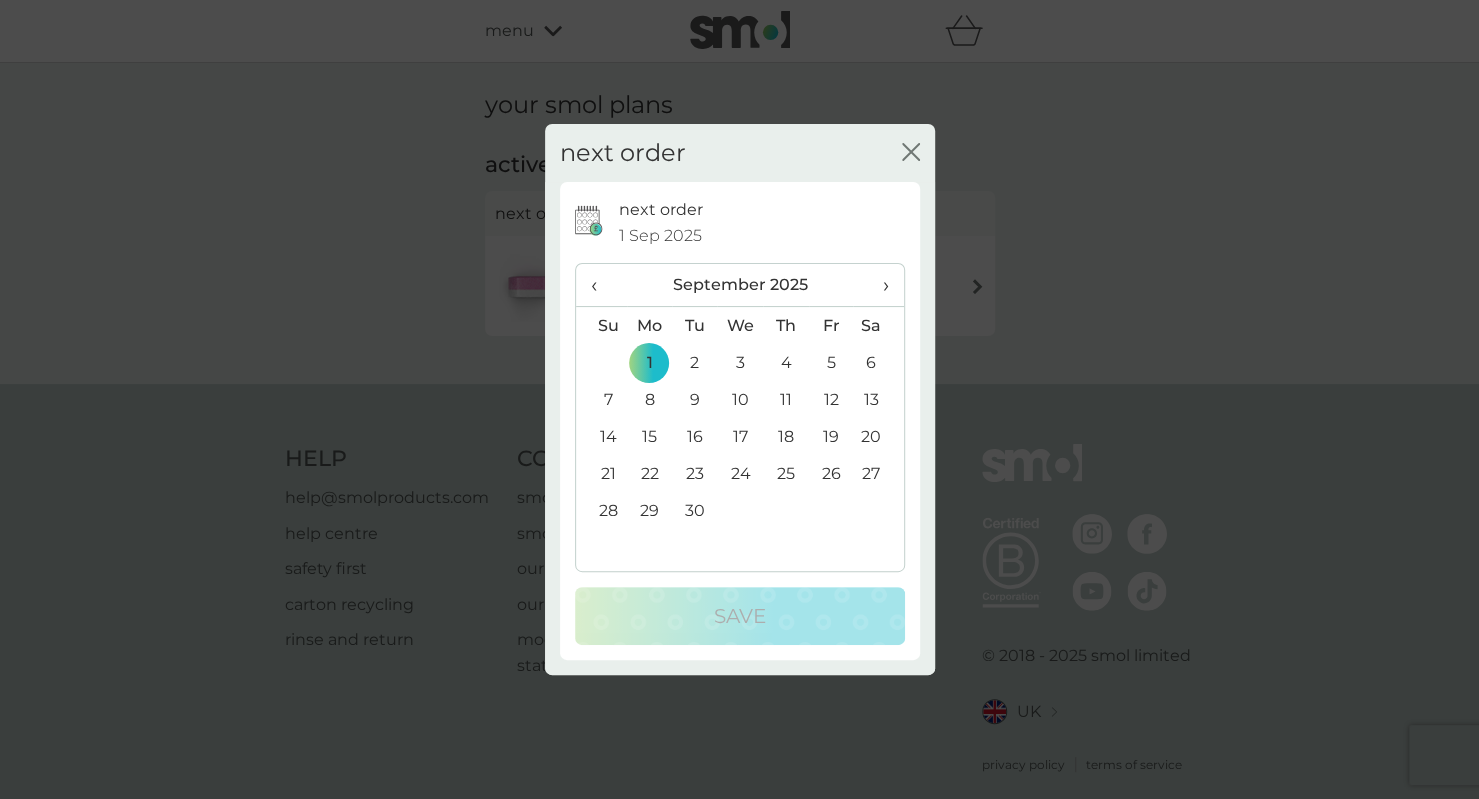 click on "22" at bounding box center [650, 473] 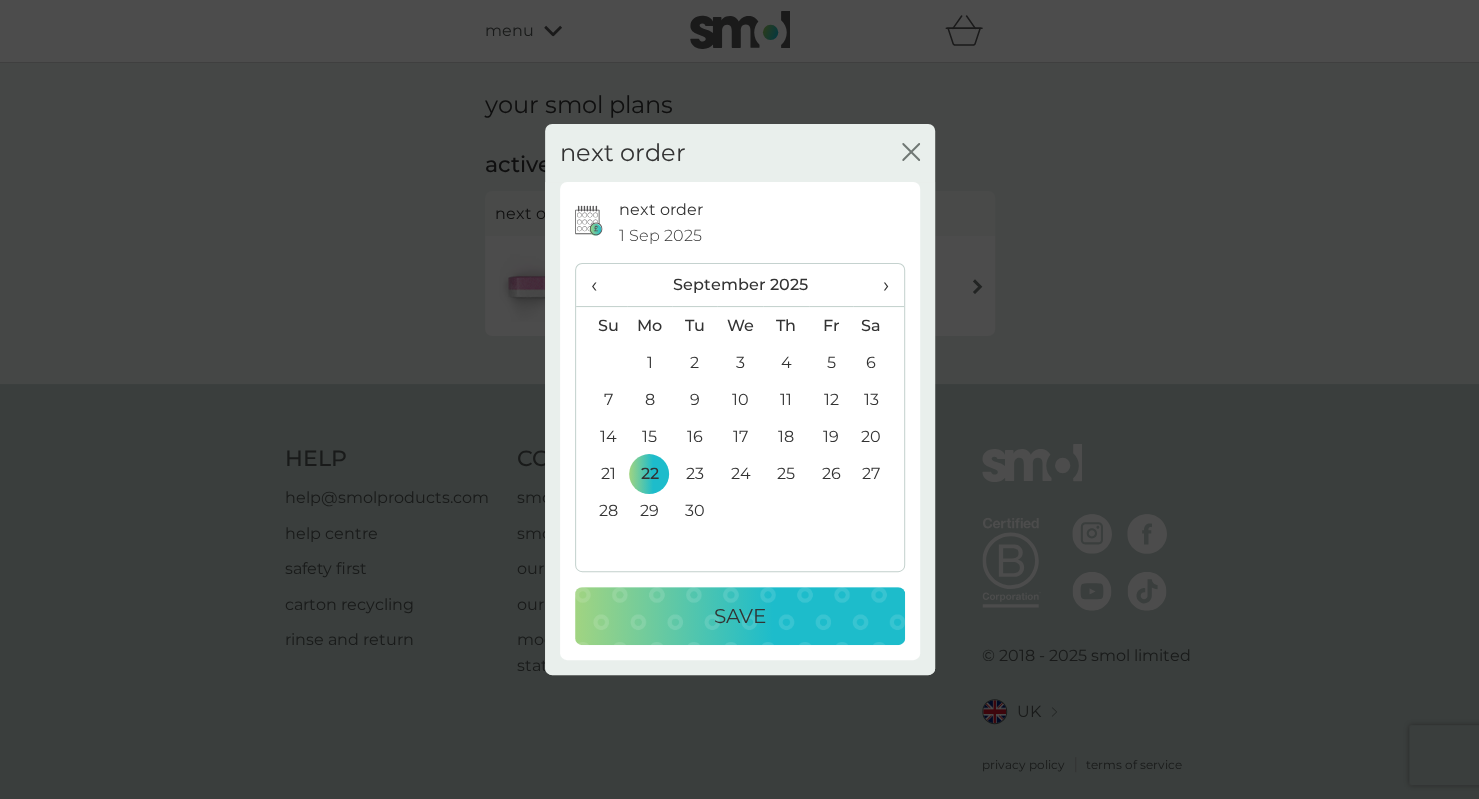 click on "Save" at bounding box center (740, 616) 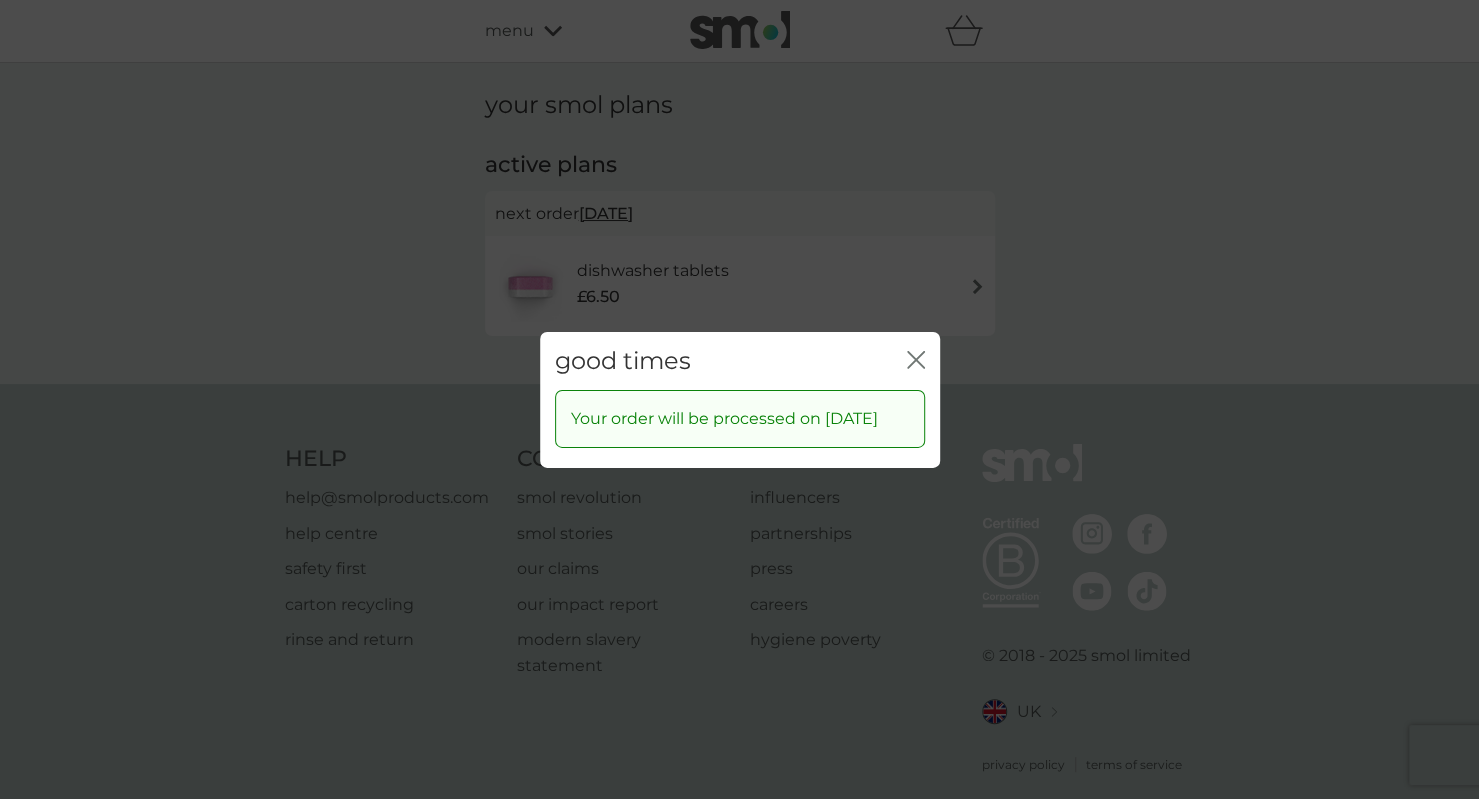 click on "good times close" at bounding box center (740, 360) 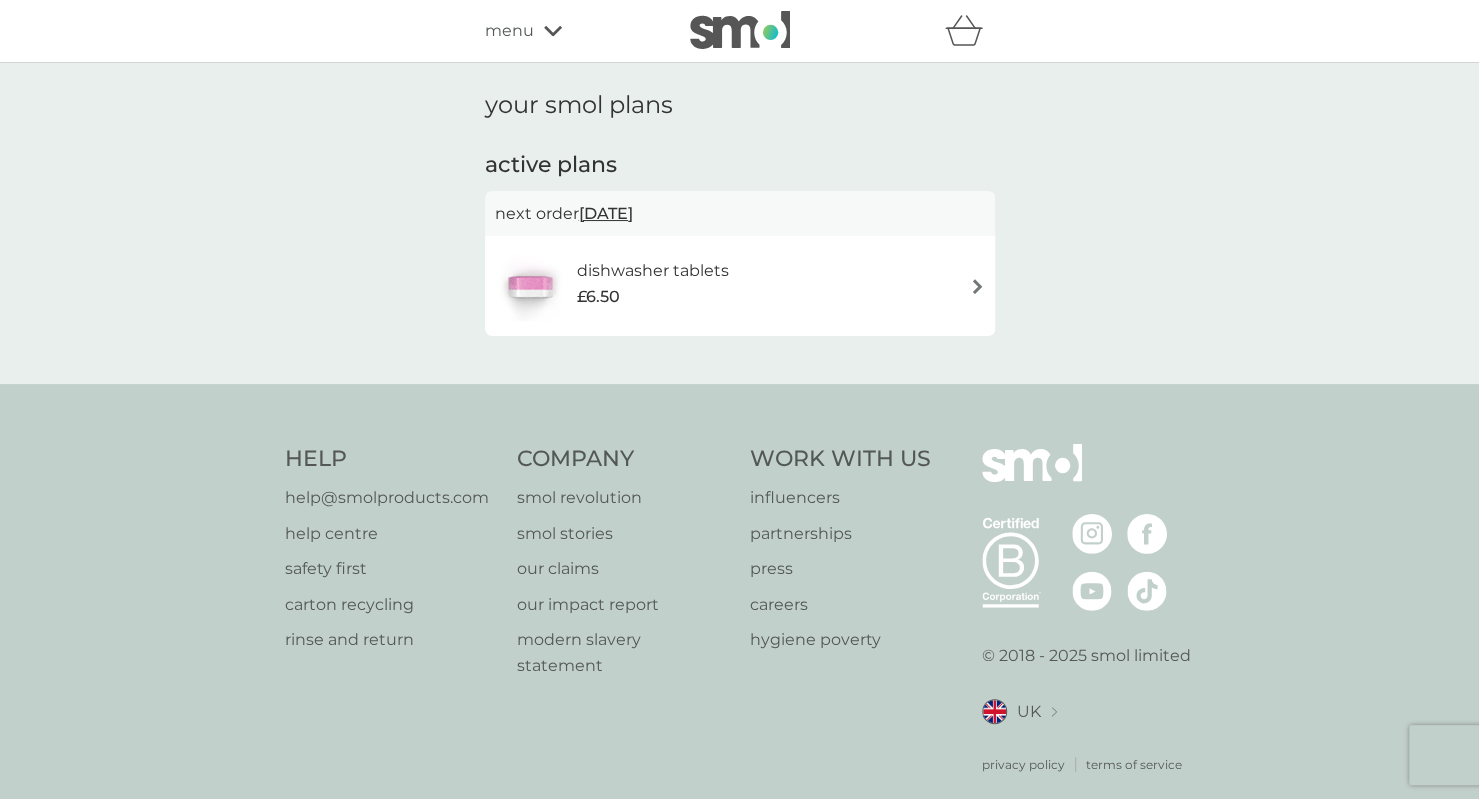 click 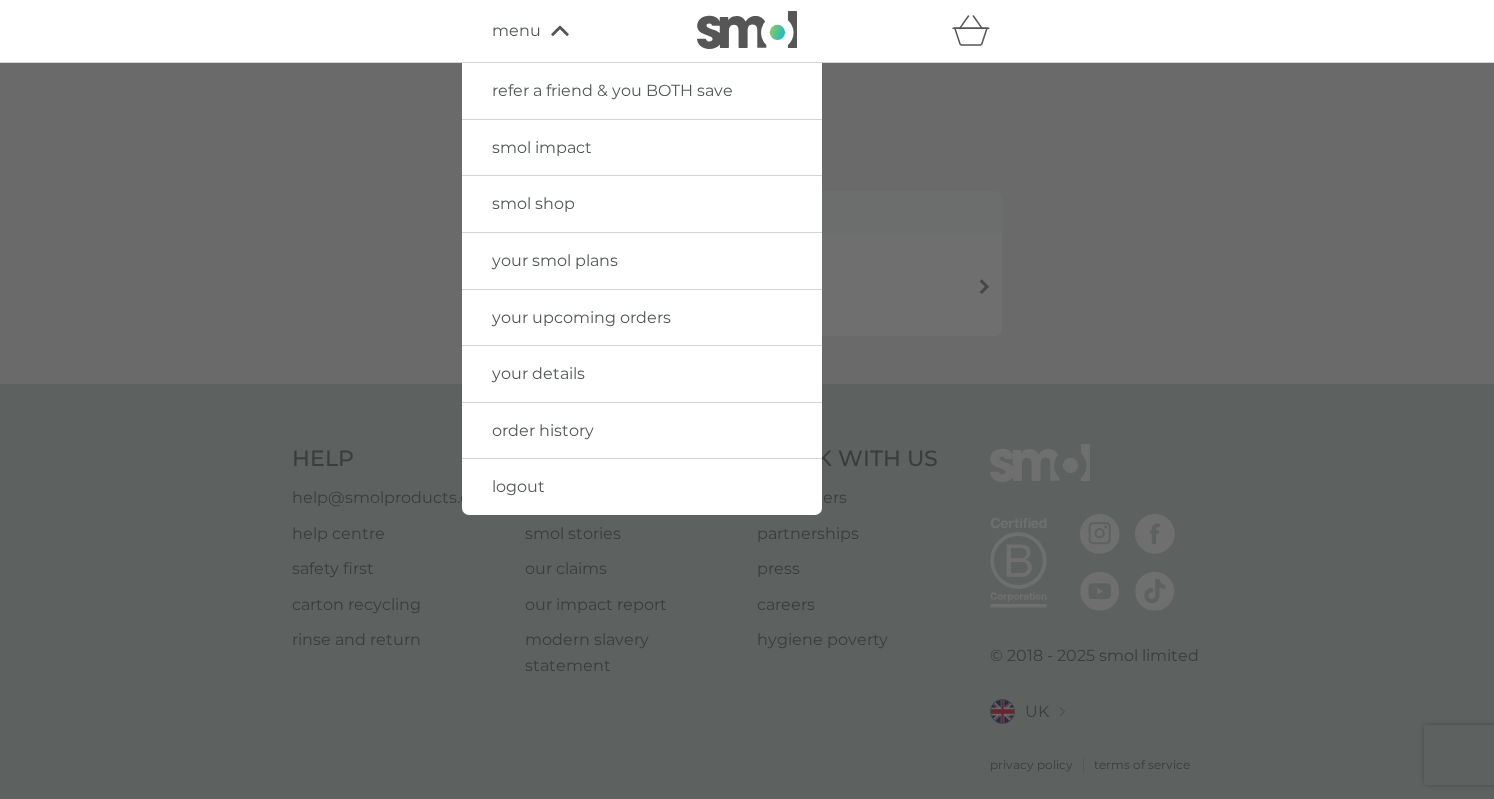 click on "logout" at bounding box center [518, 486] 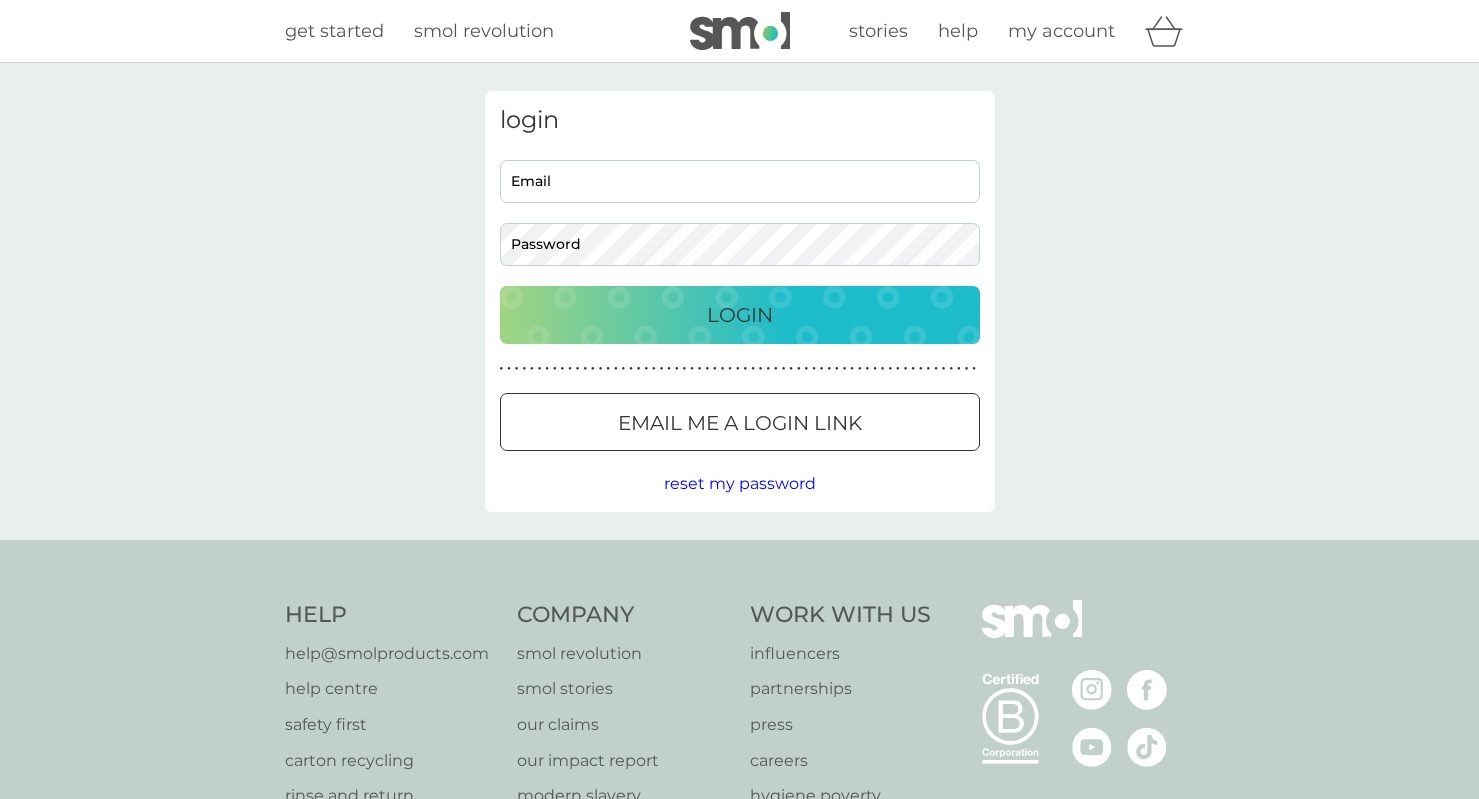 scroll, scrollTop: 0, scrollLeft: 0, axis: both 